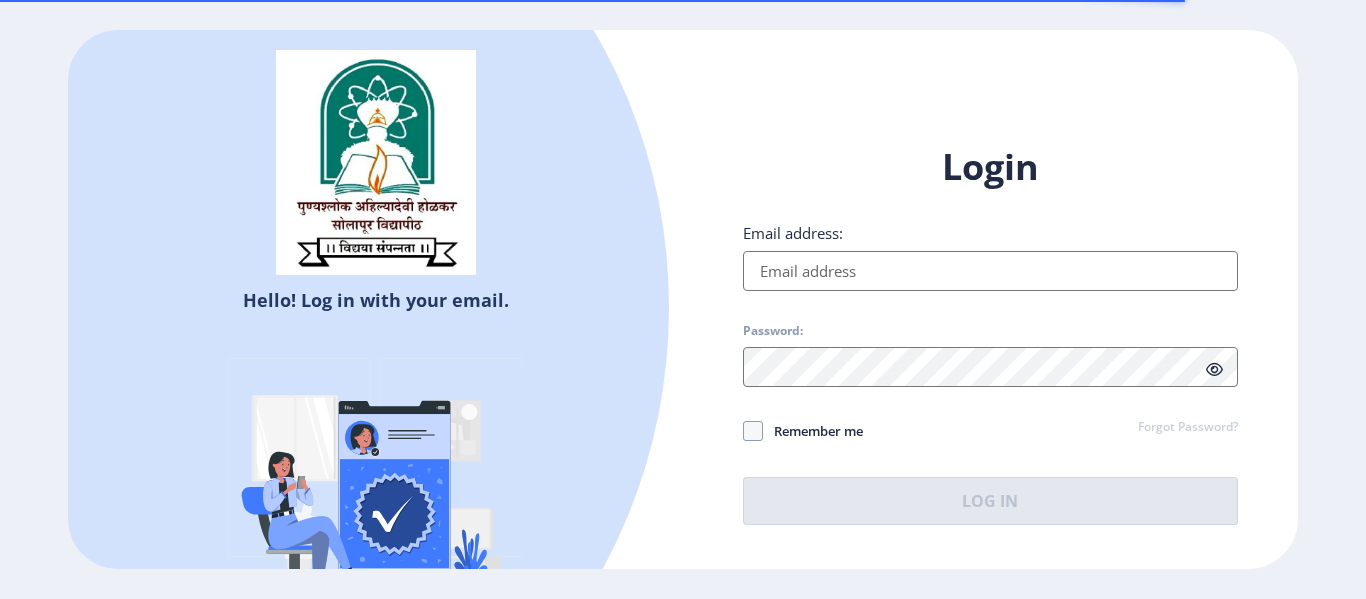 scroll, scrollTop: 0, scrollLeft: 0, axis: both 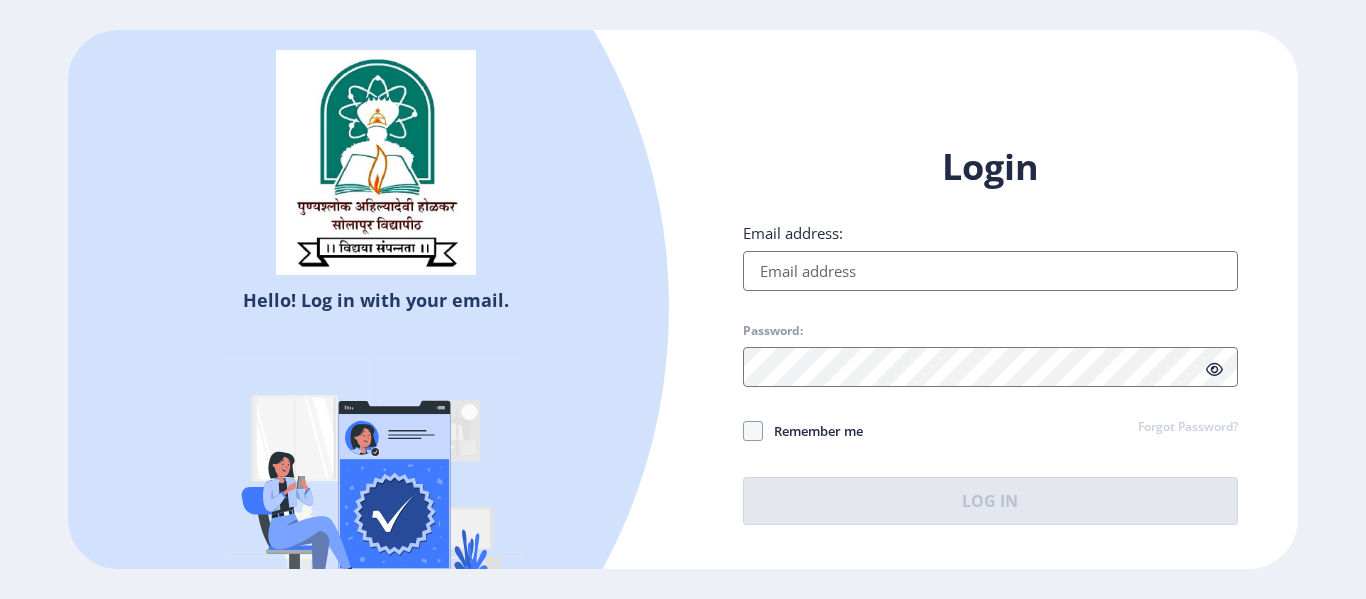 click on "Email address:" at bounding box center [990, 271] 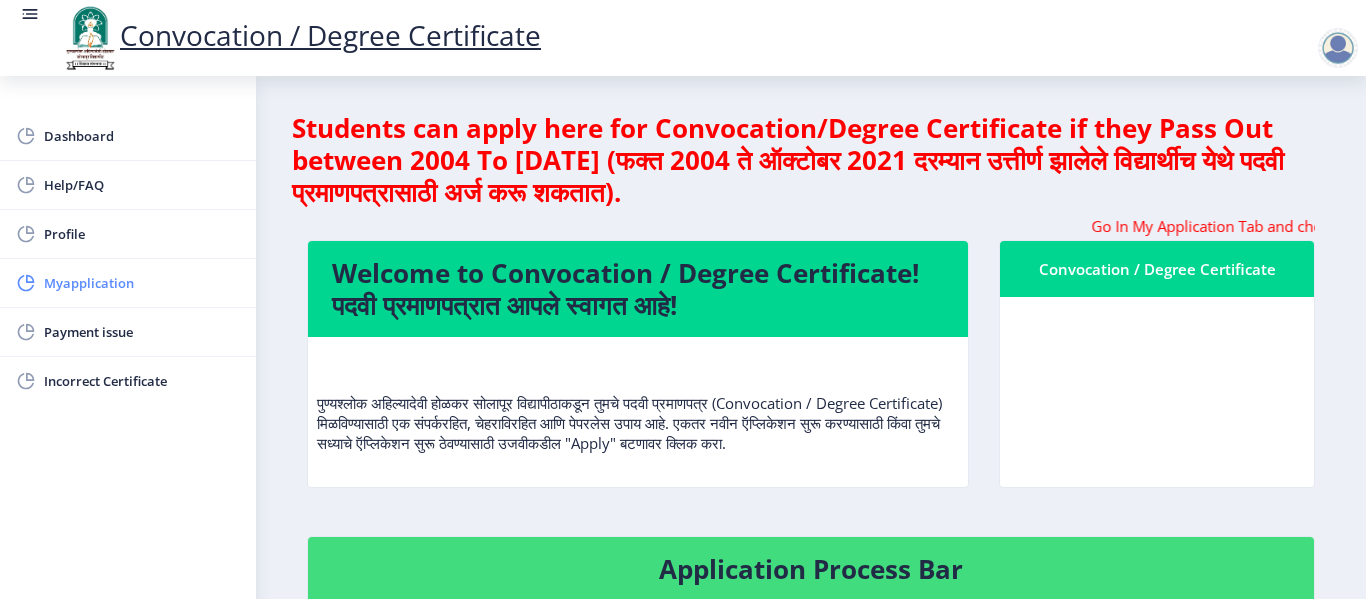 click on "Myapplication" 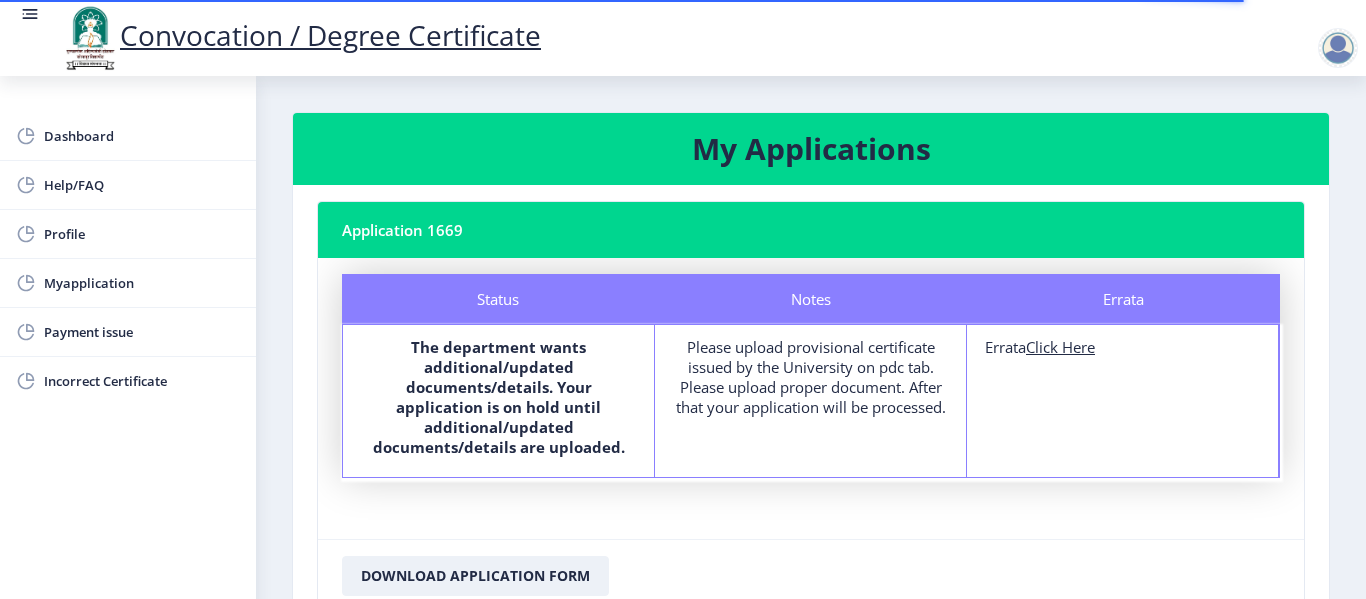 click on "Errata  Click Here" 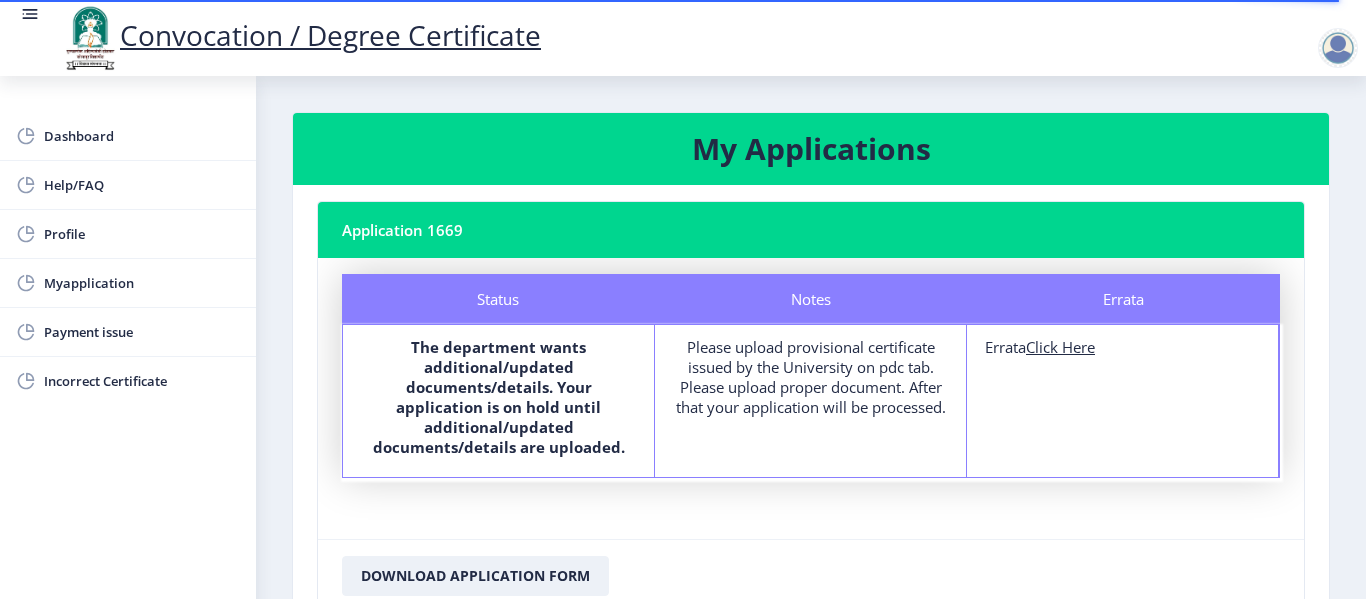 click on "Click Here" 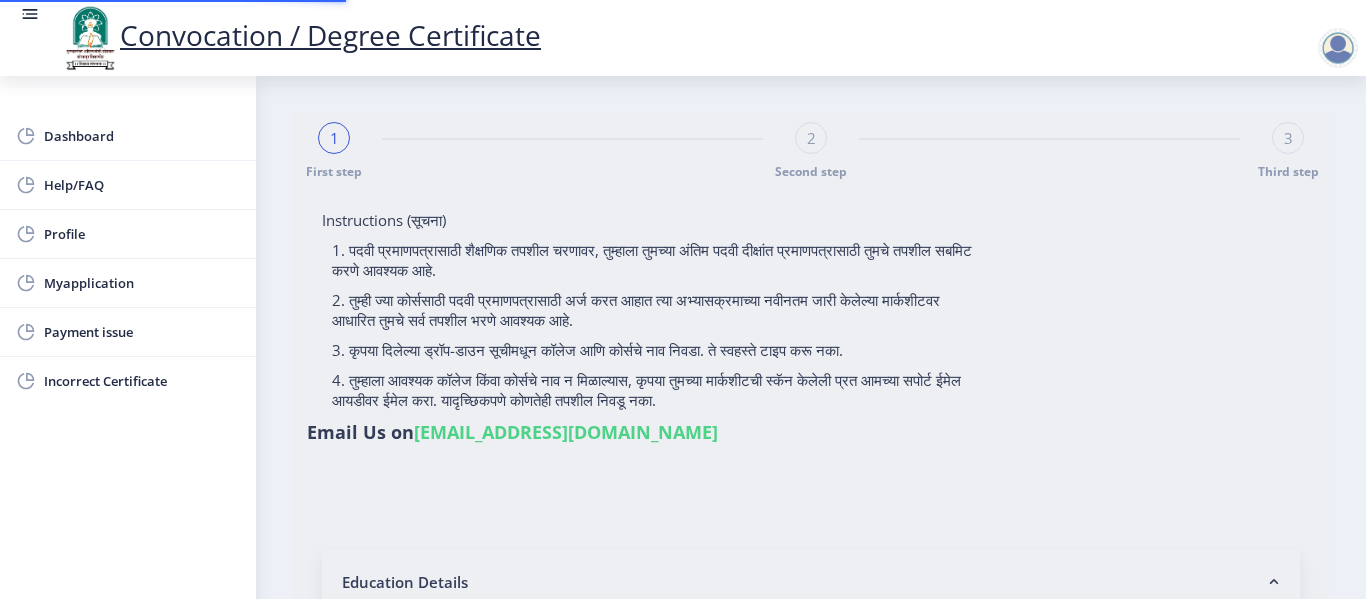 type on "Shinde [PERSON_NAME]" 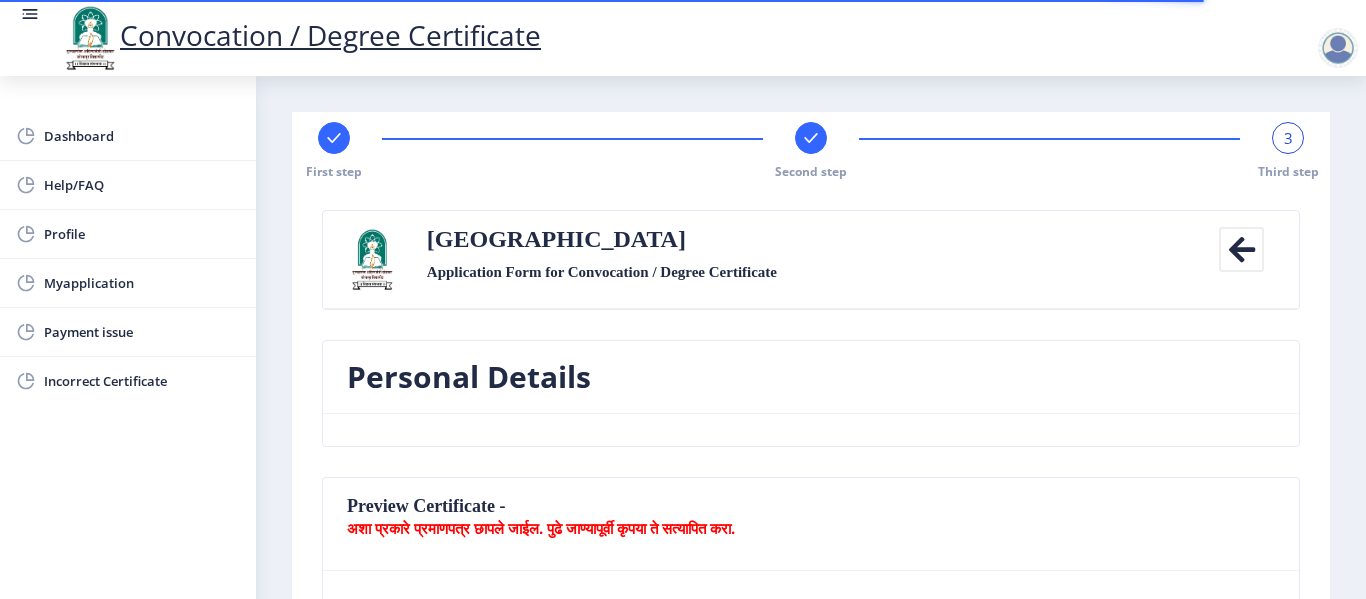 click on "First step Second step 3 Third step" 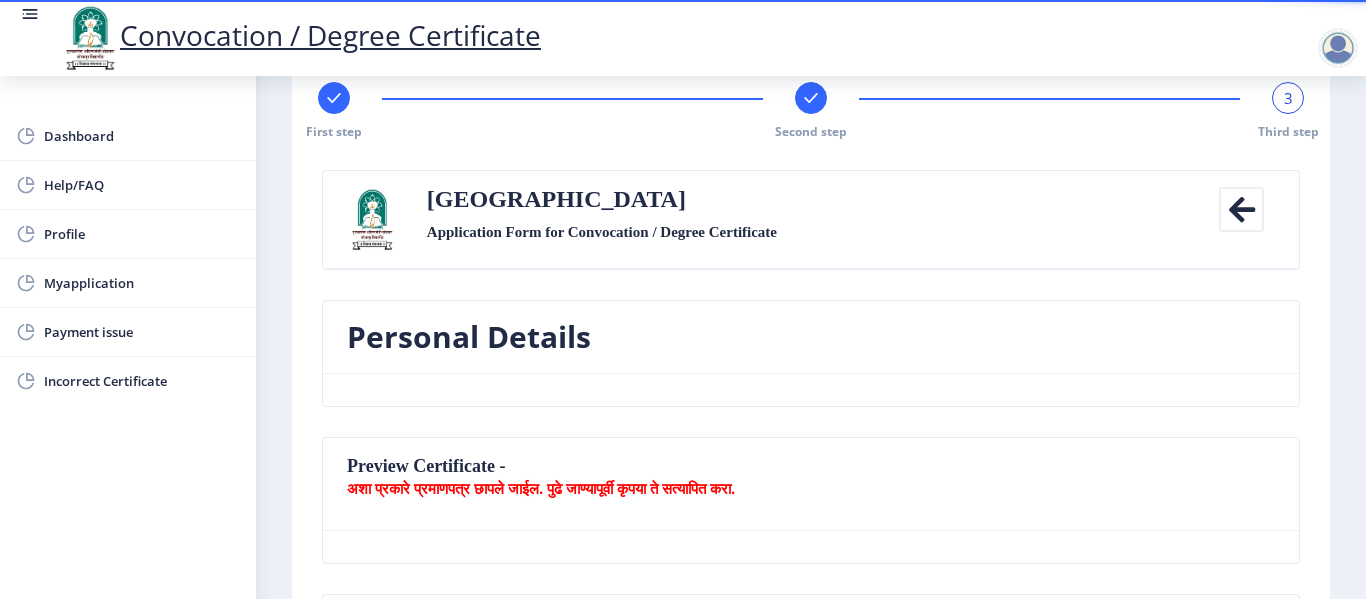 scroll, scrollTop: 80, scrollLeft: 0, axis: vertical 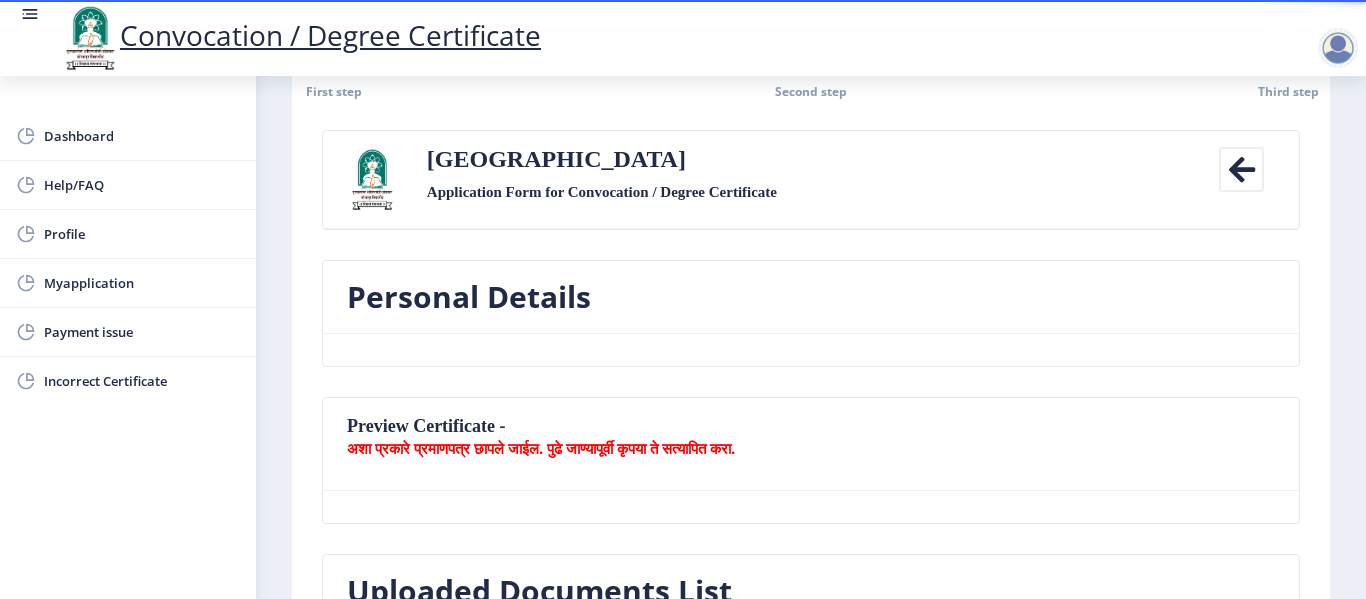click on "अशा प्रकारे प्रमाणपत्र छापले जाईल. पुढे जाण्यापूर्वी कृपया ते सत्यापित करा." 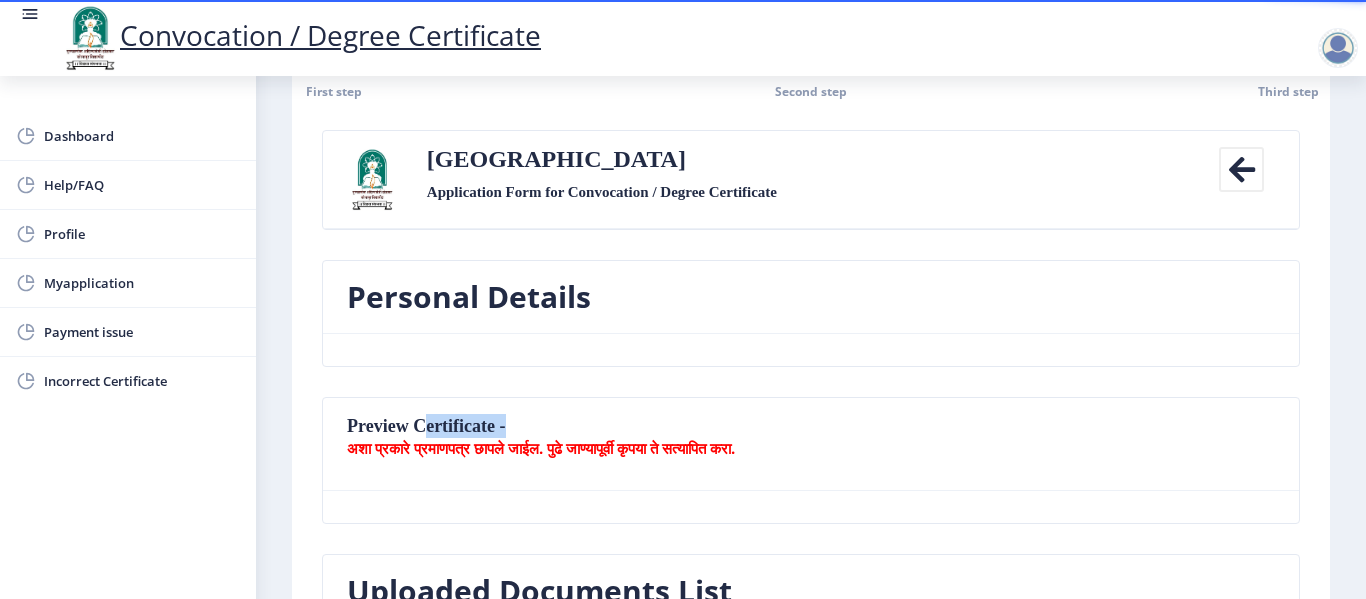 click on "Preview Certificate -  अशा प्रकारे प्रमाणपत्र छापले जाईल. पुढे जाण्यापूर्वी कृपया ते सत्यापित करा." 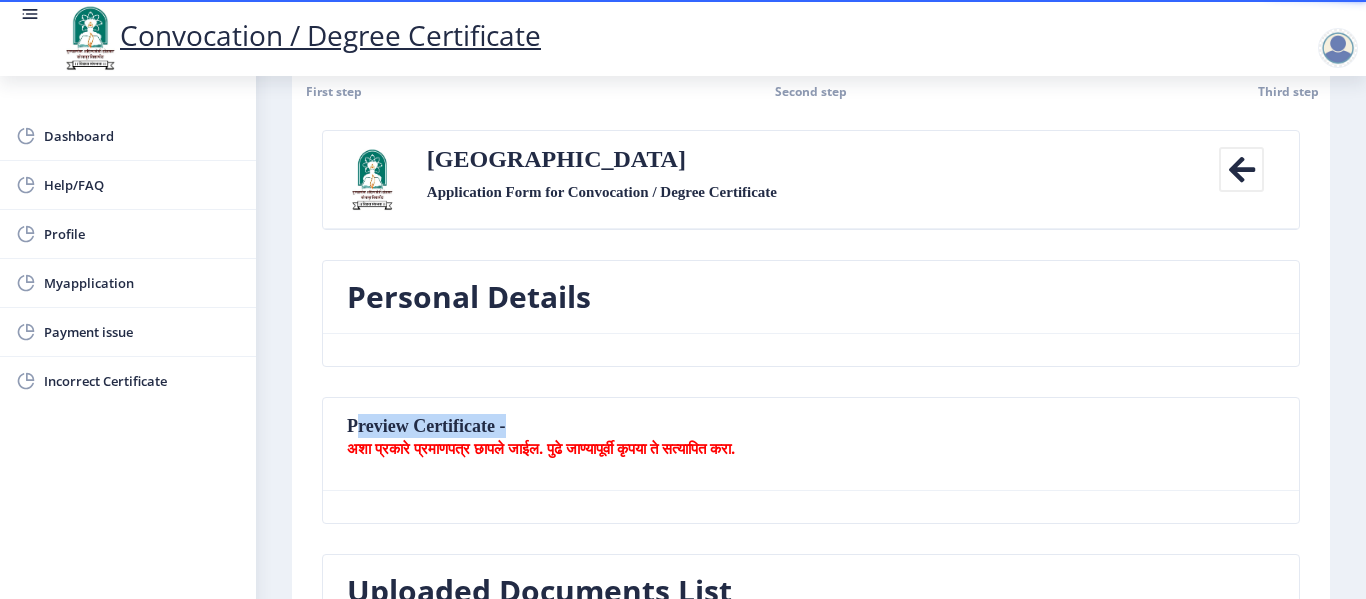 click on "Preview Certificate -  अशा प्रकारे प्रमाणपत्र छापले जाईल. पुढे जाण्यापूर्वी कृपया ते सत्यापित करा." 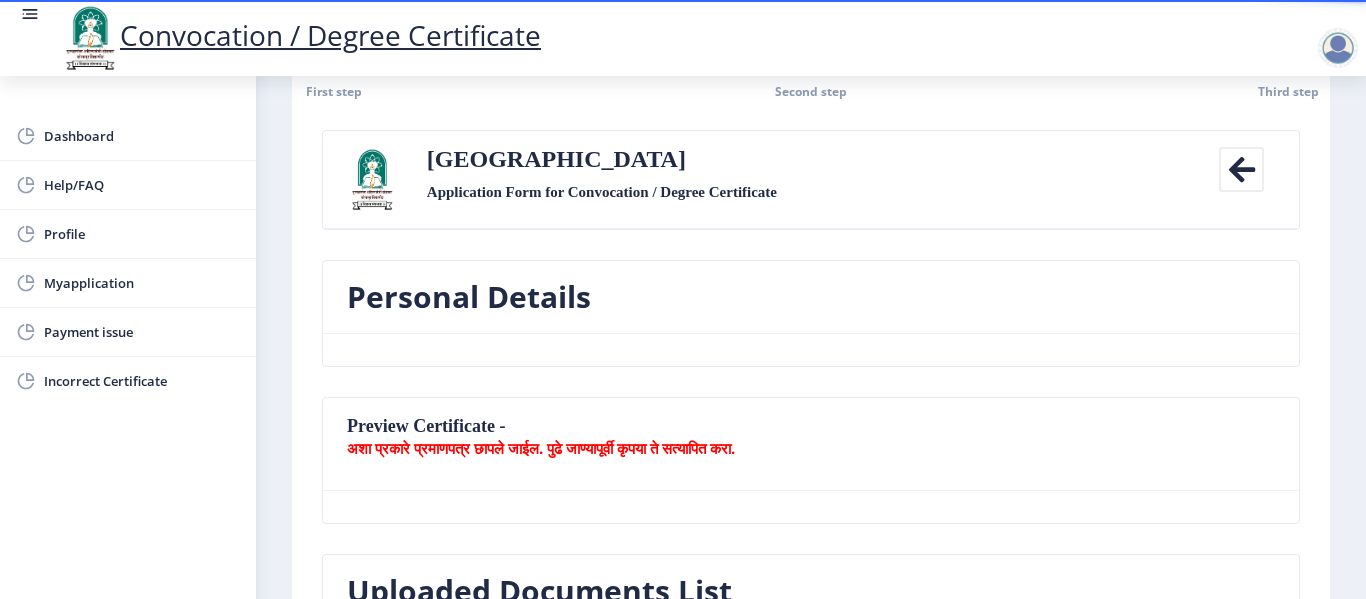 click on "Personal Details" 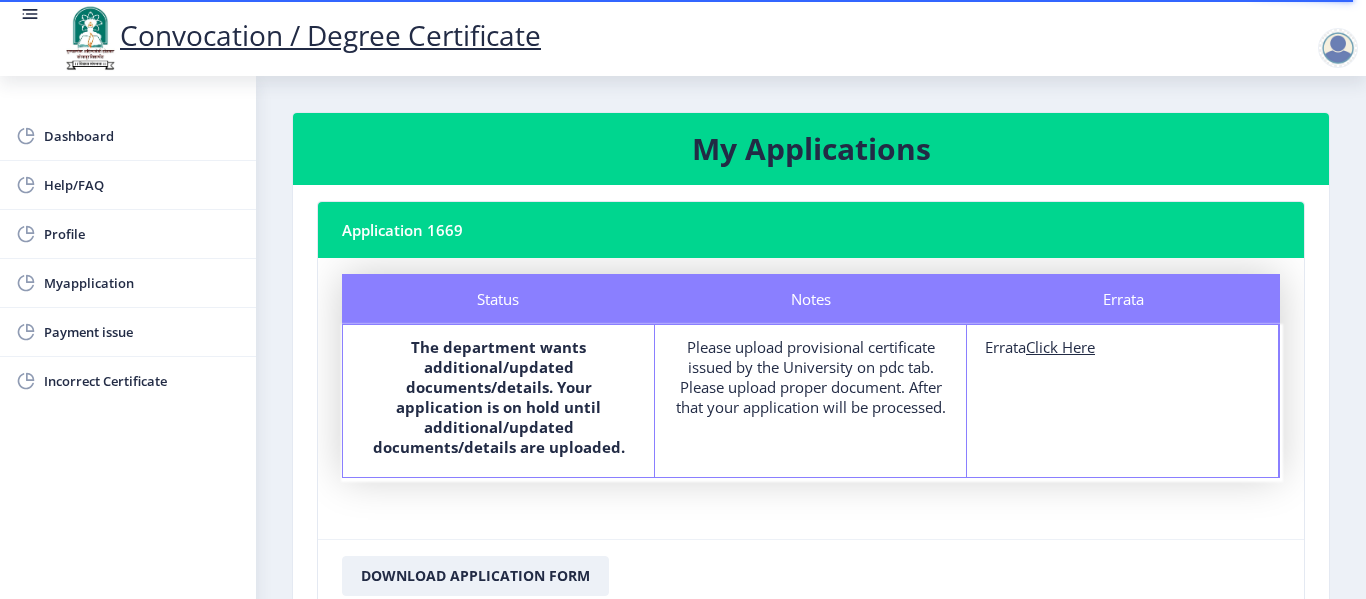 click on "My Applications  Application 1669  Status Notes Errata Status The department wants additional/updated documents/details. Your application is on hold until additional/updated documents/details are uploaded. Notes   Please upload provisional certificate issued by the University on pdc tab.  Please upload proper document. After that your application will be processed.  Errata Errata  Click Here Download Application Form Download Receipt" 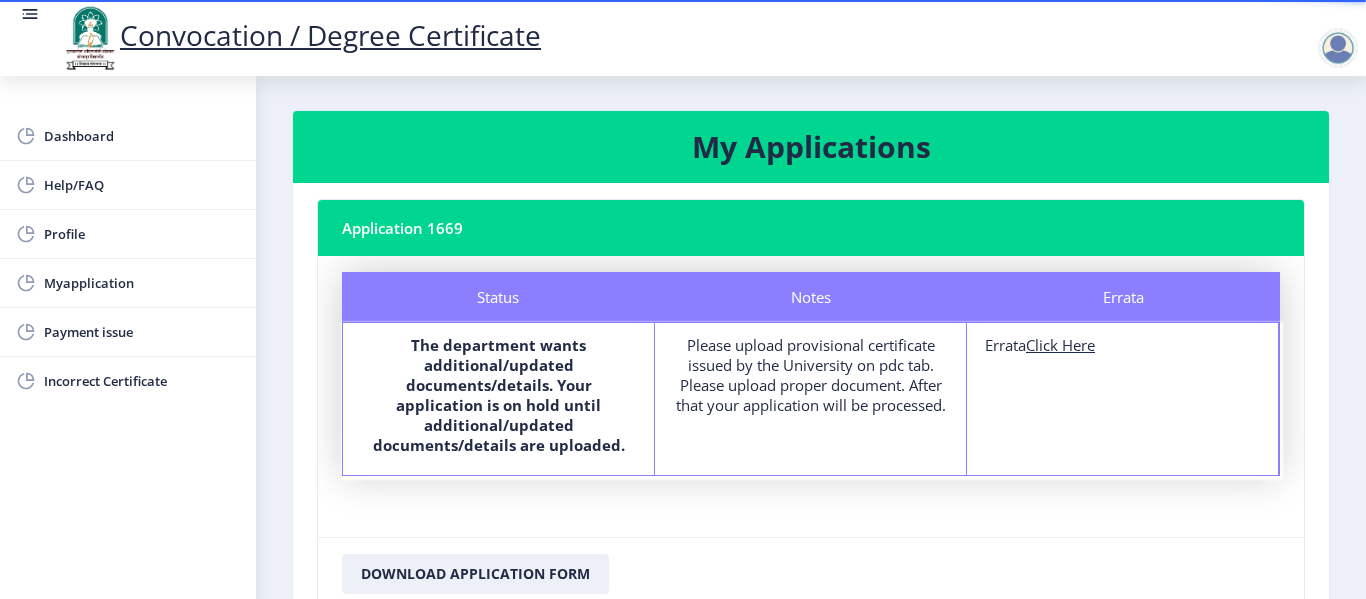 scroll, scrollTop: 0, scrollLeft: 0, axis: both 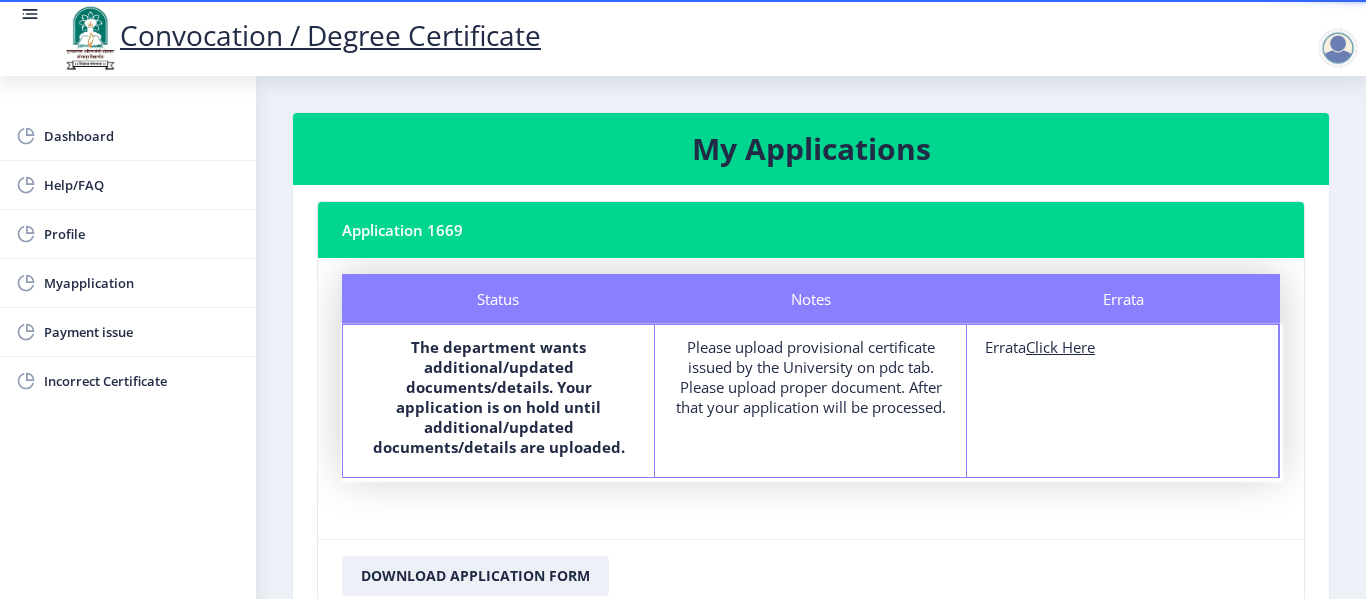 click on "Click Here" 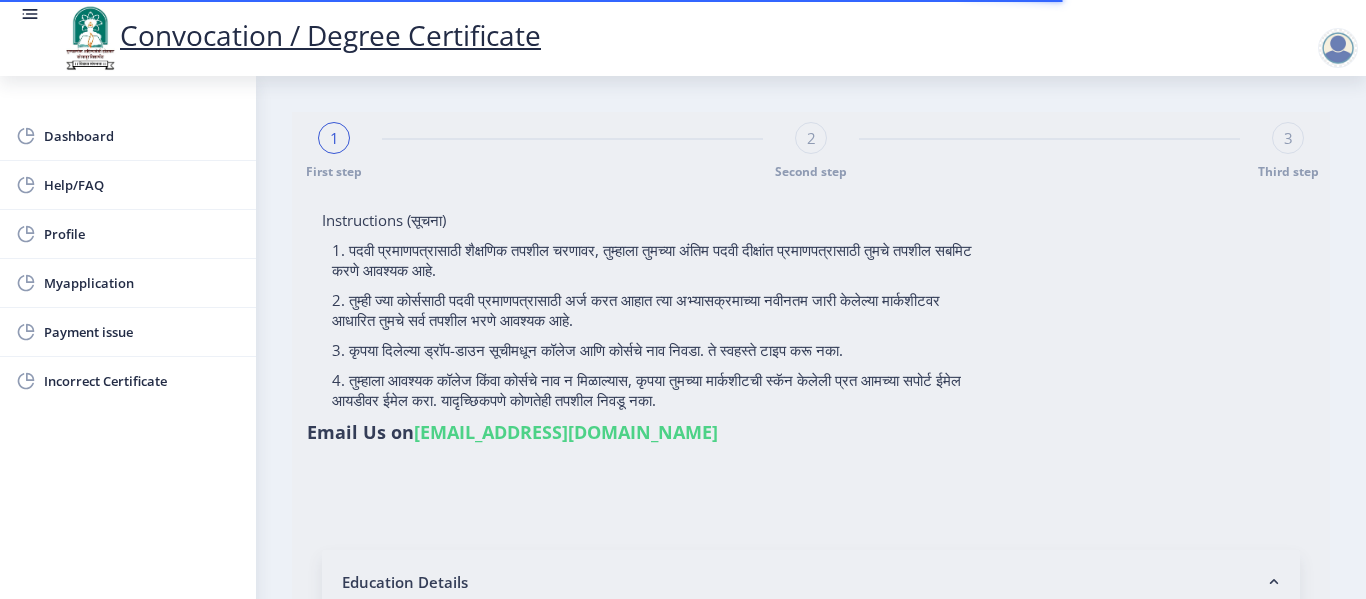 type on "Shinde [PERSON_NAME]" 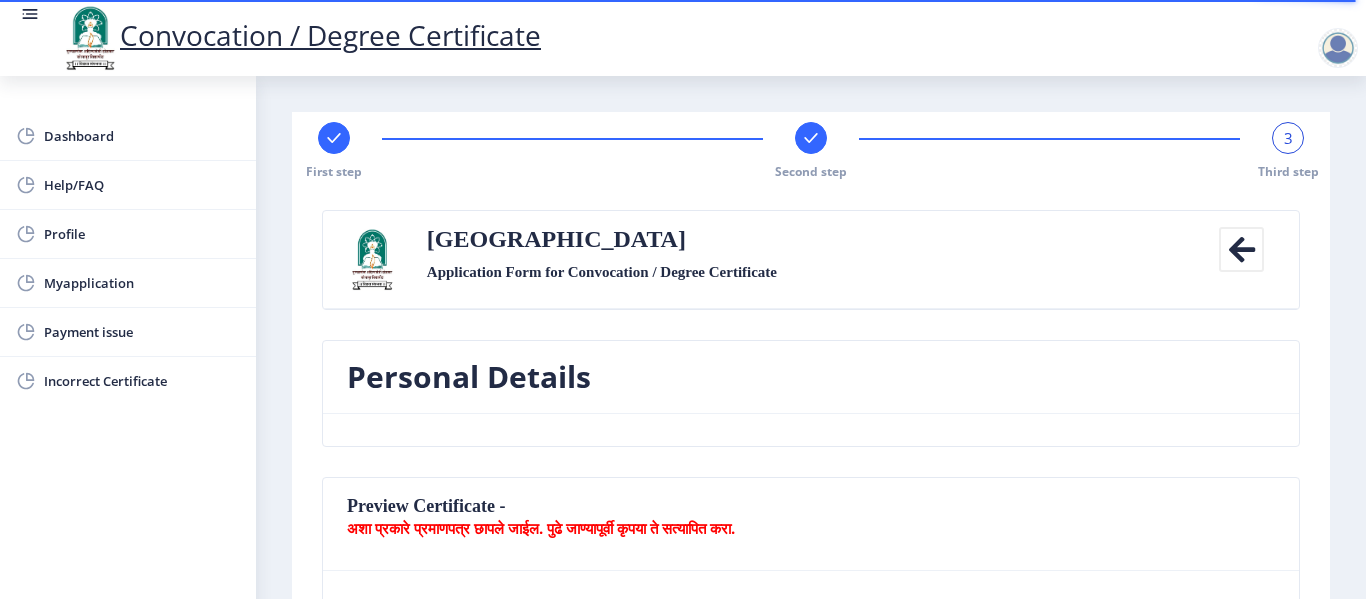 click on "First step Second step 3 Third step Solapur University Application Form for Convocation / Degree Certificate  Back  Personal Details   Preview Certificate -  अशा प्रकारे प्रमाणपत्र छापले जाईल. पुढे जाण्यापूर्वी कृपया ते सत्यापित करा.  Uploaded Documents List [DOMAIN_NAME]  Document Name Delivery Details Address    Pincode *  Area - Location *  Area - Location * District*  District*  State *  State *   Save  Previous ‍" 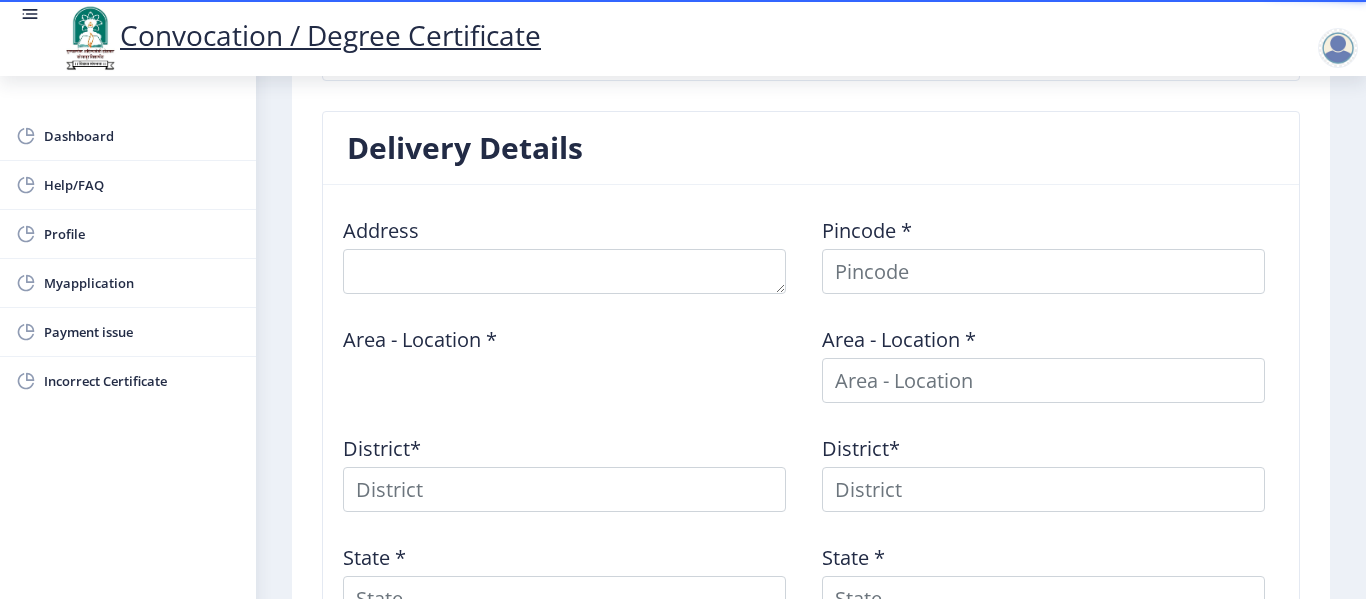 scroll, scrollTop: 720, scrollLeft: 0, axis: vertical 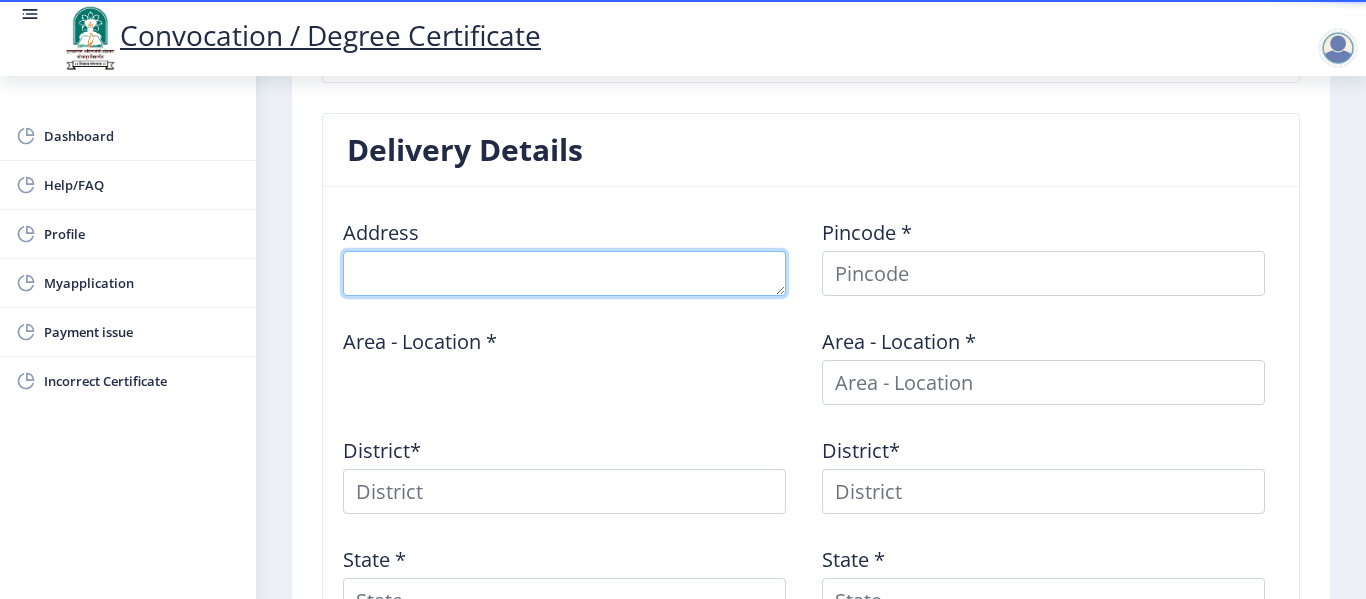 click at bounding box center (564, 273) 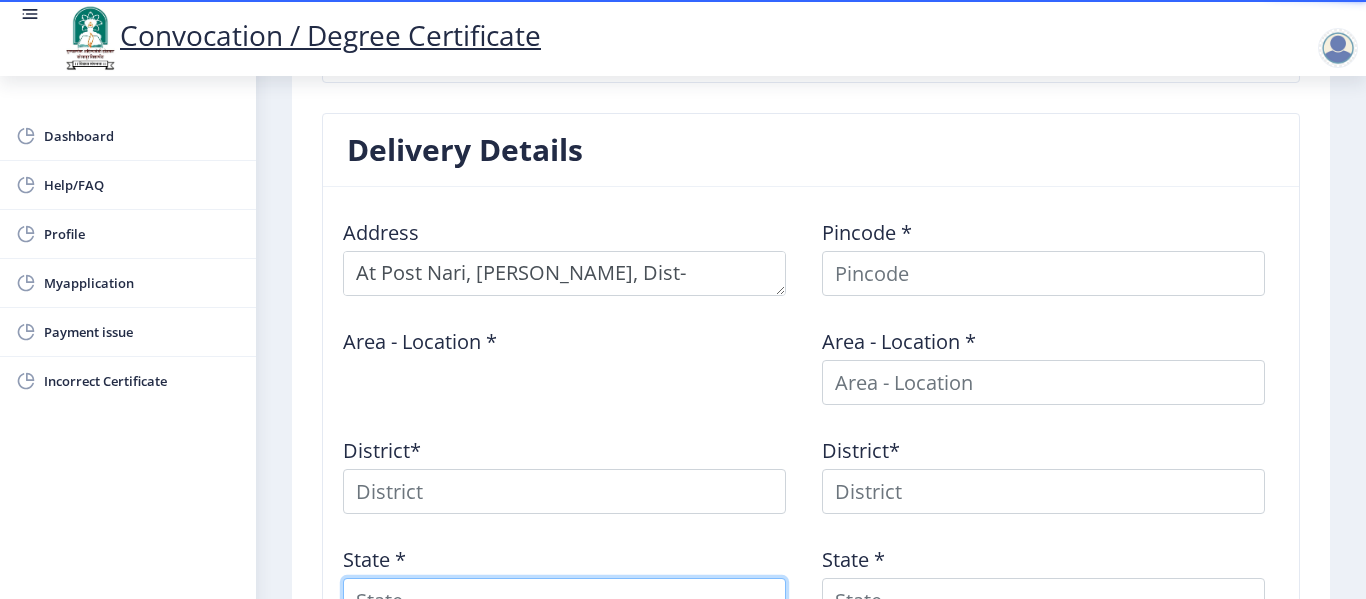 type on "Select" 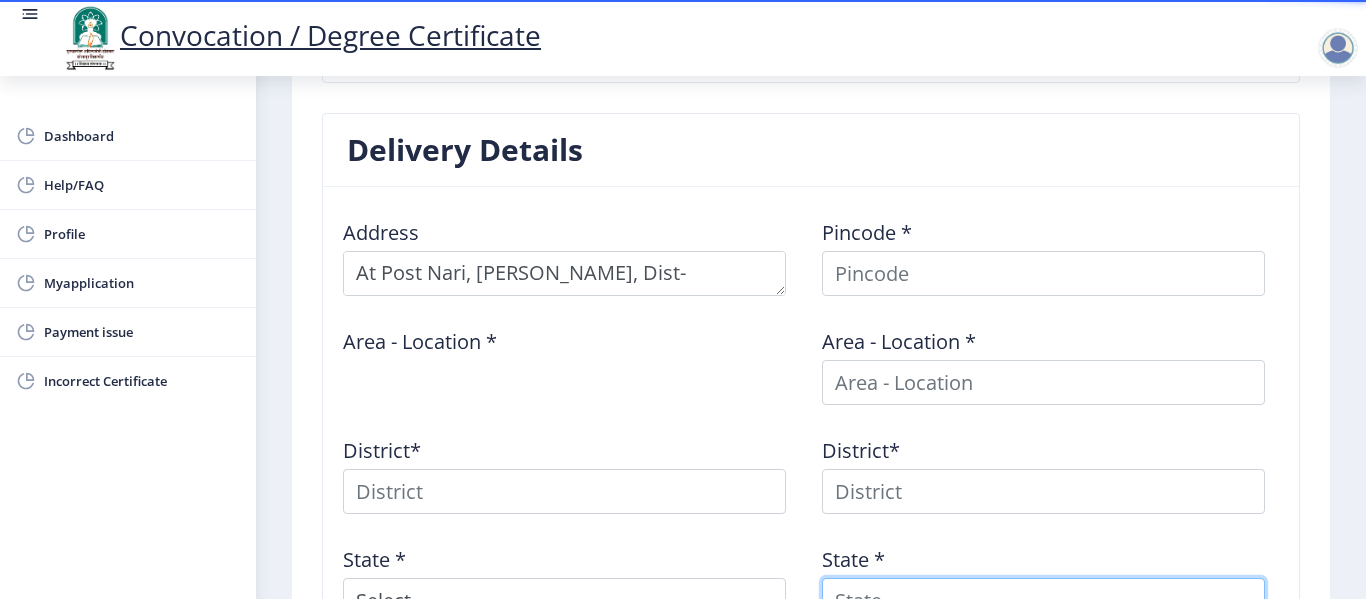 type on "Select" 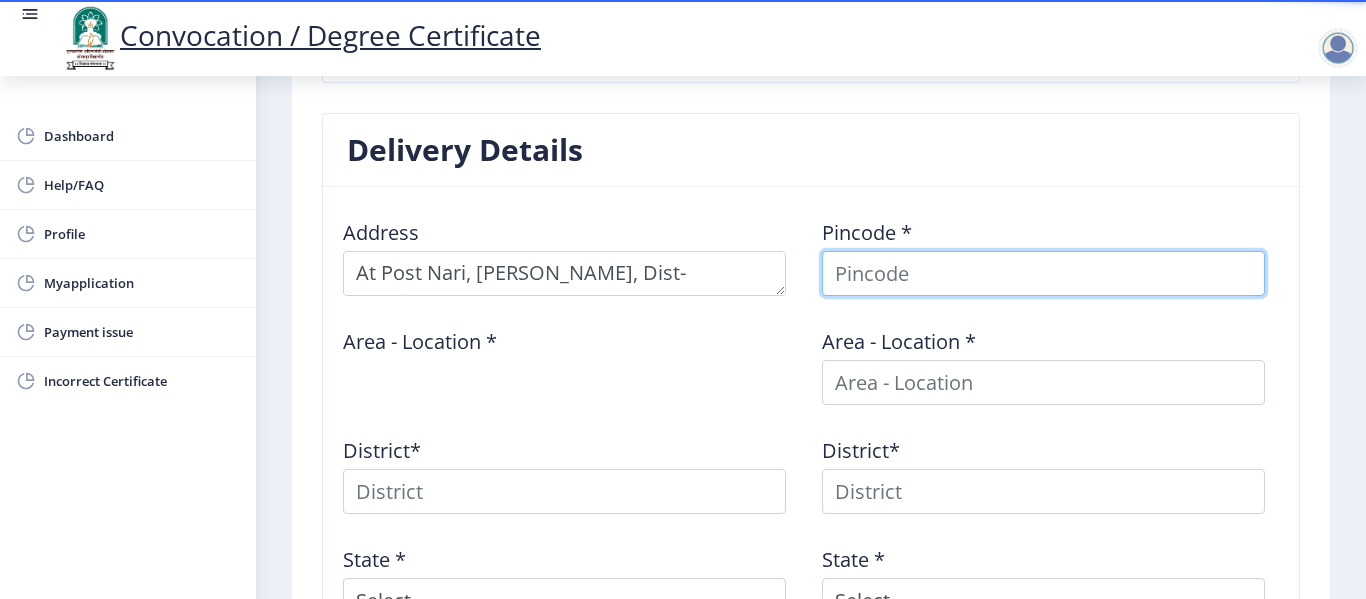 click at bounding box center (1043, 273) 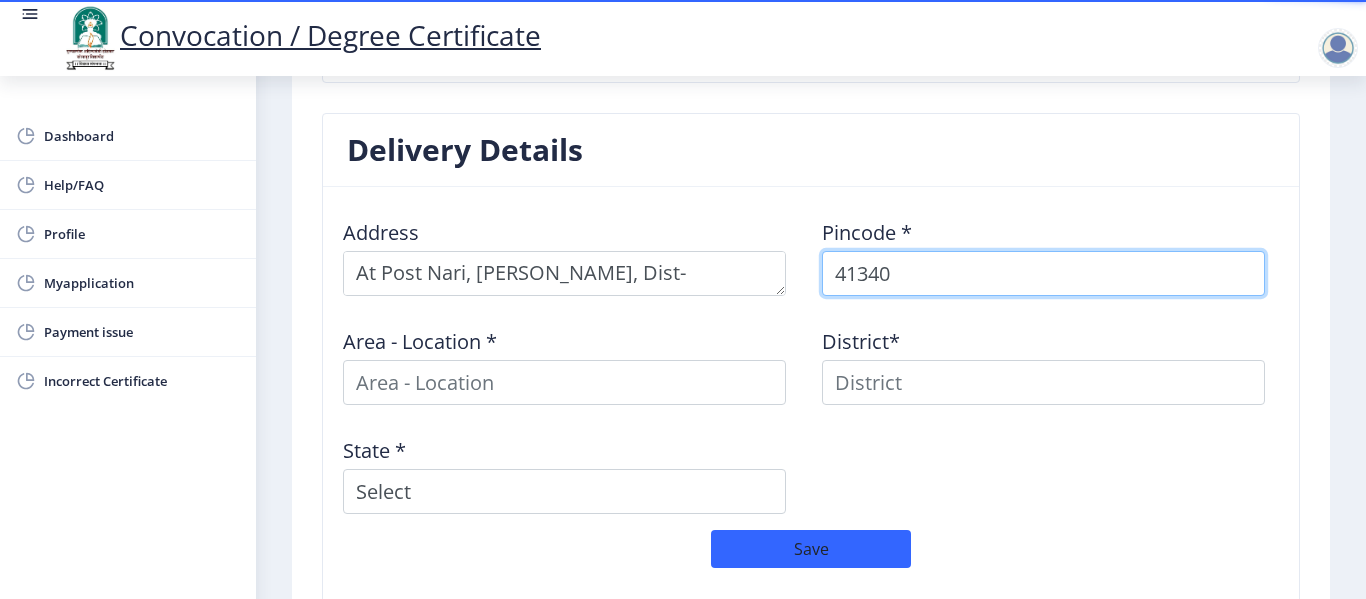 type on "413404" 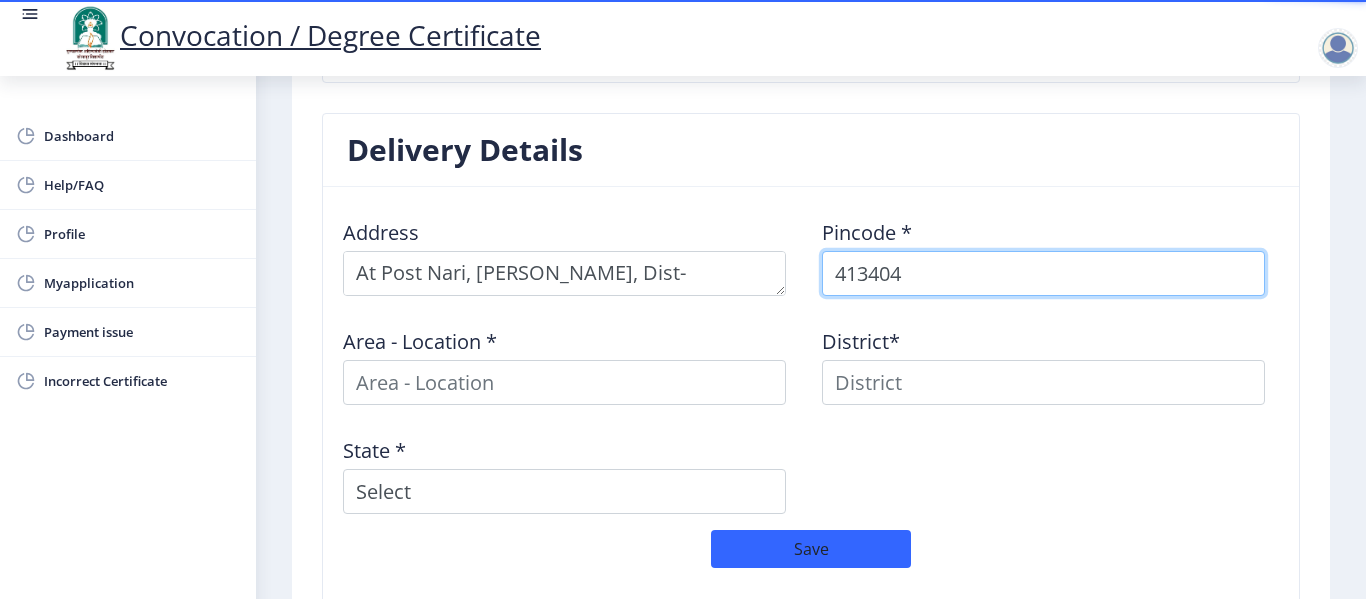 select 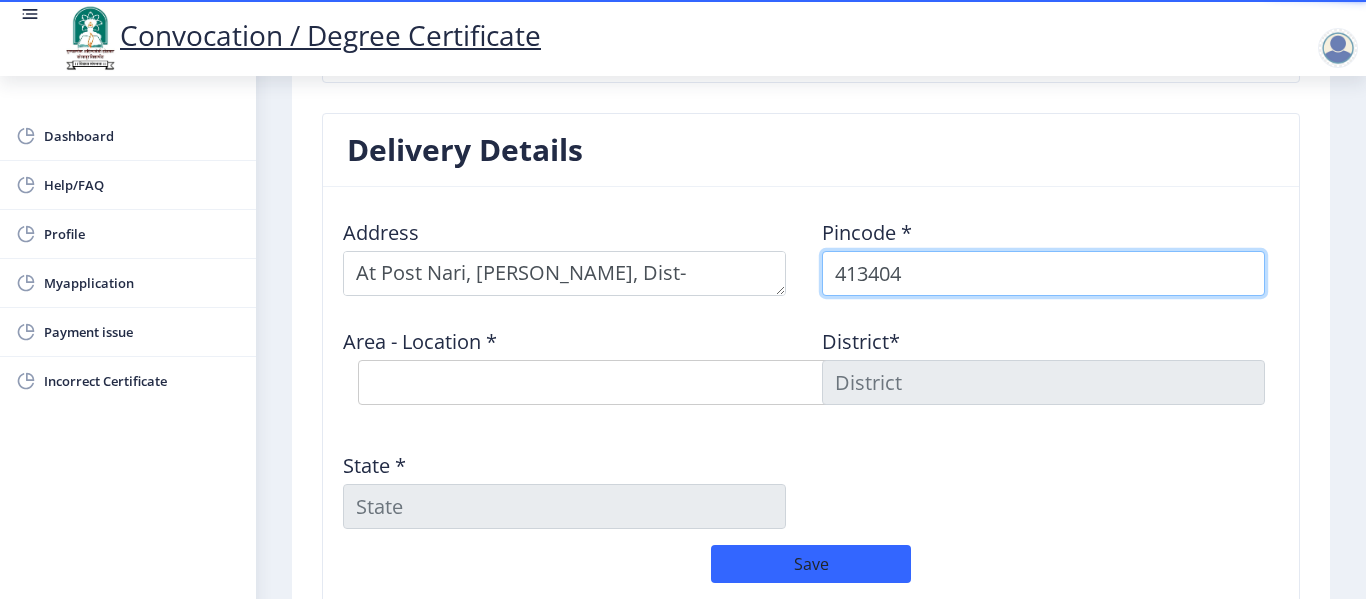 type on "413404" 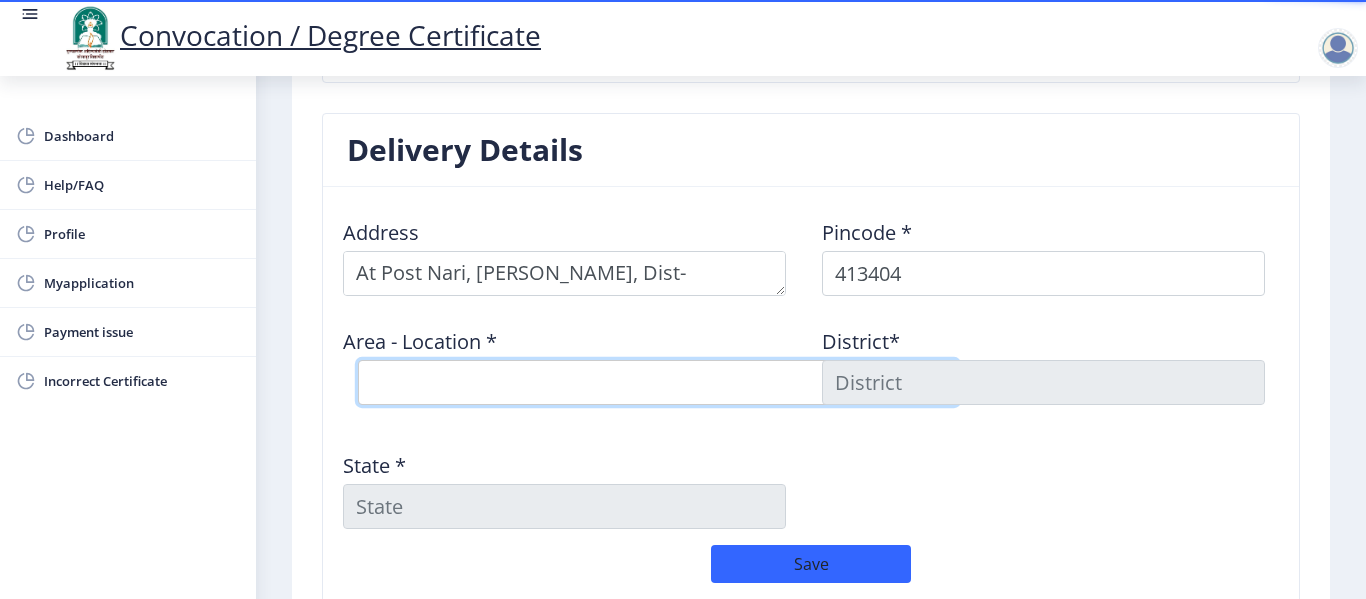 click on "Select Area Location [GEOGRAPHIC_DATA] B.O Ghari B.O Gormale B.O Kari B.O Nari B.O Pandhari B.O Pangri S.O [PERSON_NAME] Ukadgaon B.O" at bounding box center (658, 382) 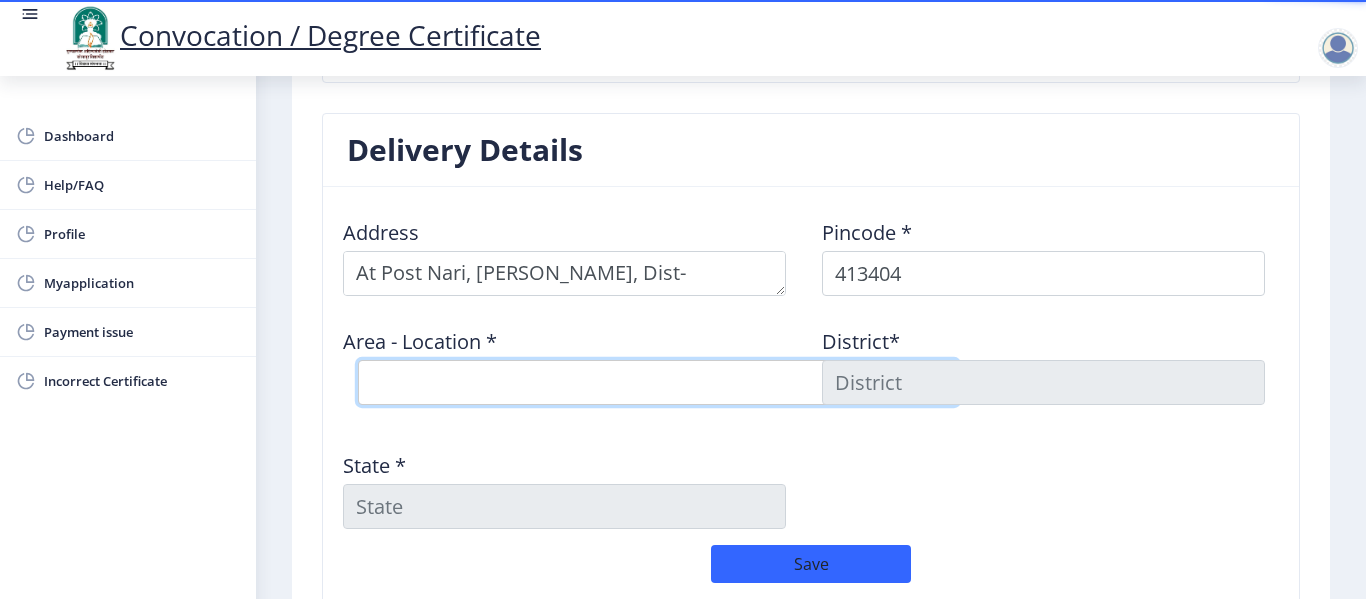 select on "5: Object" 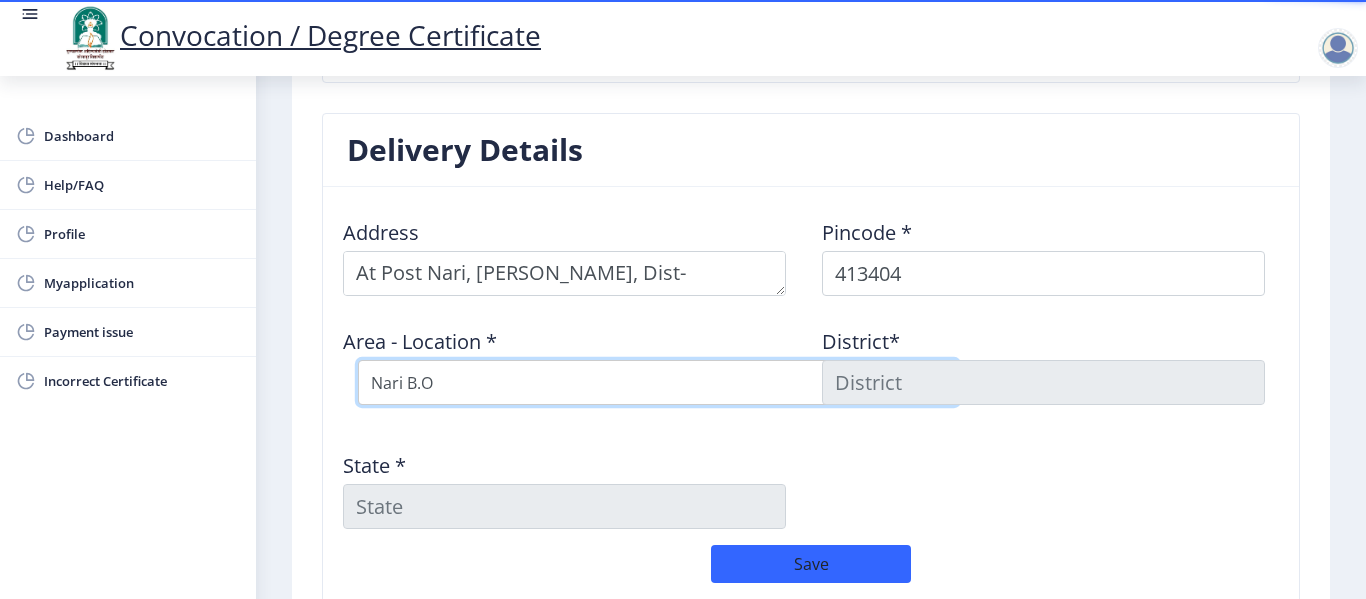 click on "Select Area Location [GEOGRAPHIC_DATA] B.O Ghari B.O Gormale B.O Kari B.O Nari B.O Pandhari B.O Pangri S.O [PERSON_NAME] Ukadgaon B.O" at bounding box center (658, 382) 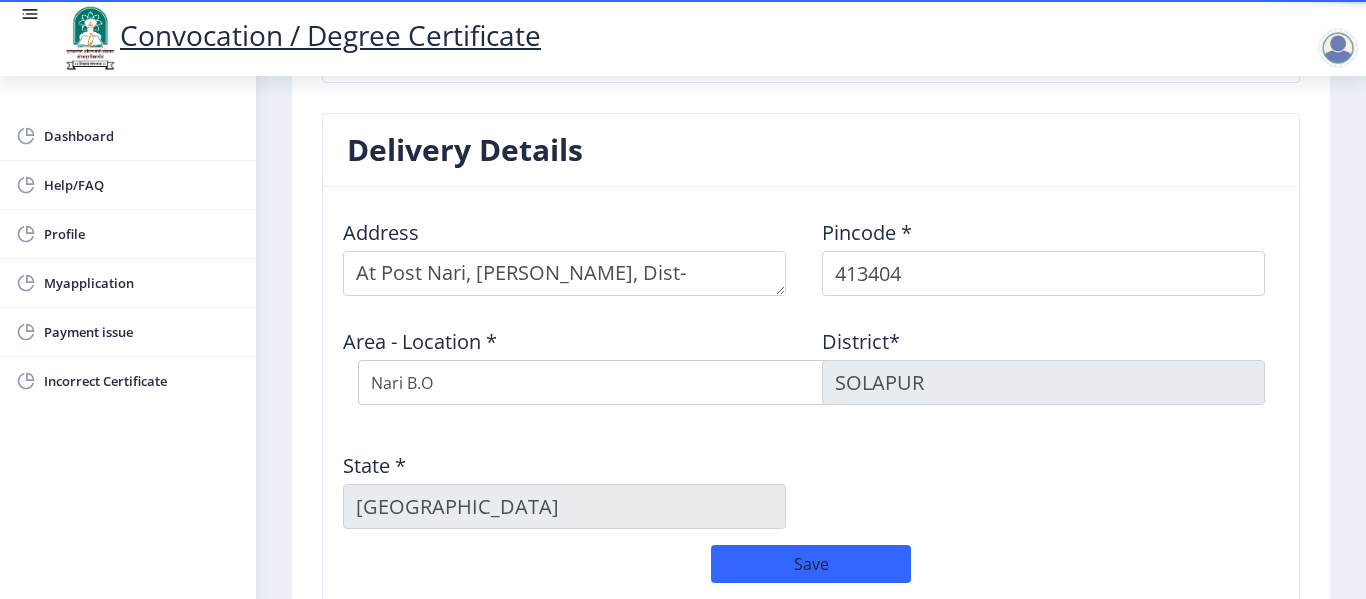 click on "Address    Pincode *  413404 Area - Location *  Select Area Location [GEOGRAPHIC_DATA] [GEOGRAPHIC_DATA] B.O Kari B.O Nari B.O Pandhari B.O Pangri S.O [PERSON_NAME] Ukadgaon B.O District*  [GEOGRAPHIC_DATA] *  [GEOGRAPHIC_DATA]" 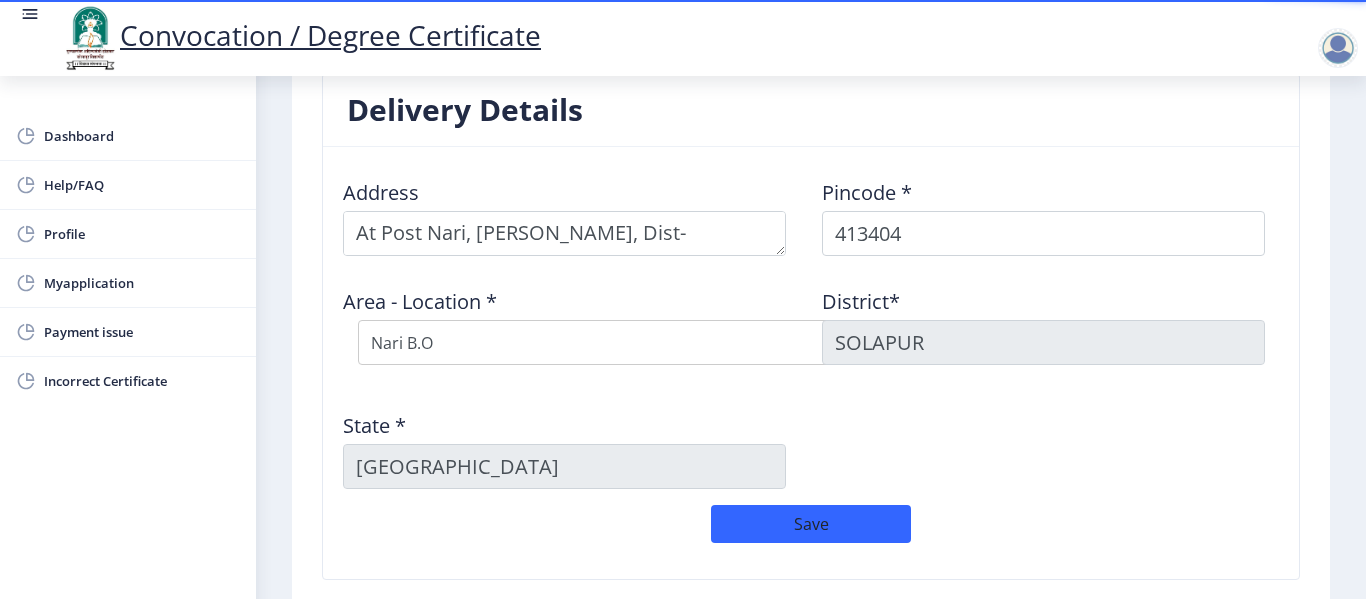 scroll, scrollTop: 800, scrollLeft: 0, axis: vertical 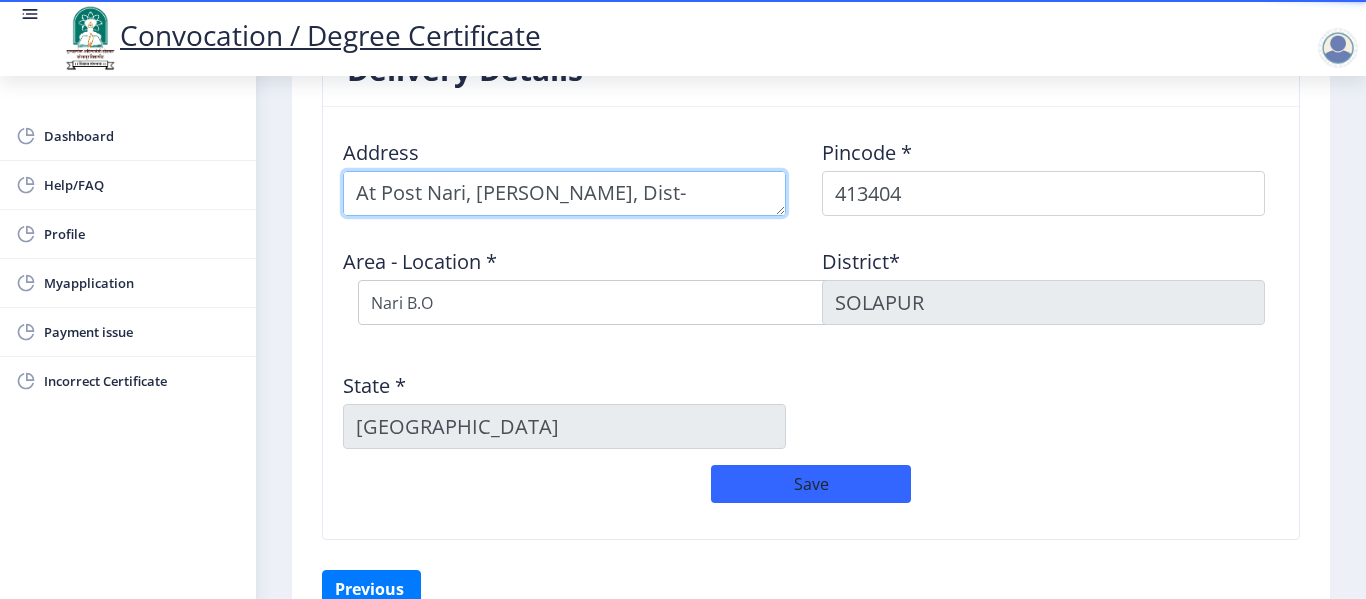 click at bounding box center (564, 193) 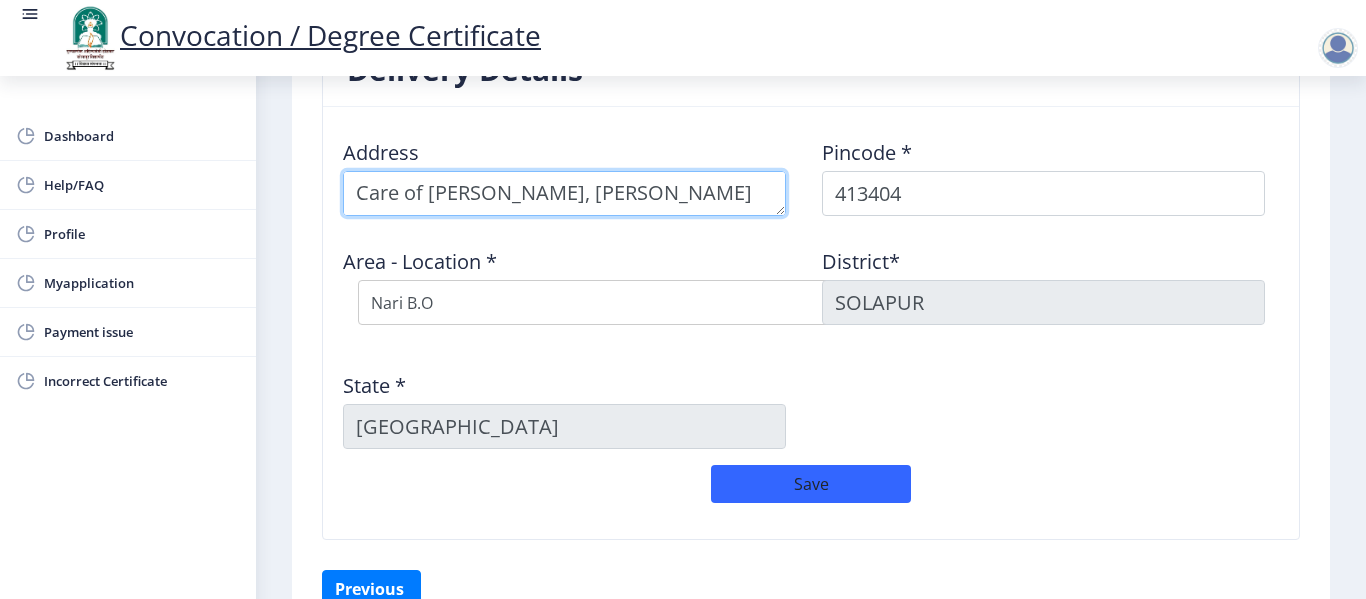 scroll, scrollTop: 21, scrollLeft: 0, axis: vertical 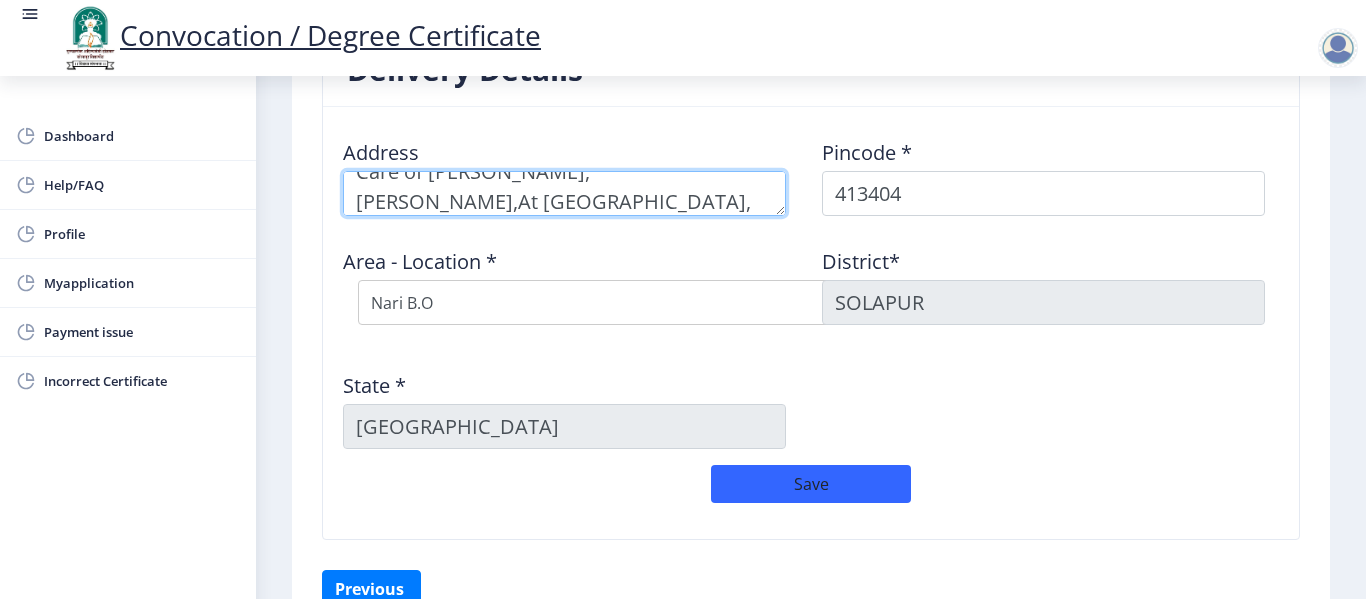 type on "Care of [PERSON_NAME], [PERSON_NAME], At [GEOGRAPHIC_DATA], [GEOGRAPHIC_DATA], Dist- [GEOGRAPHIC_DATA]" 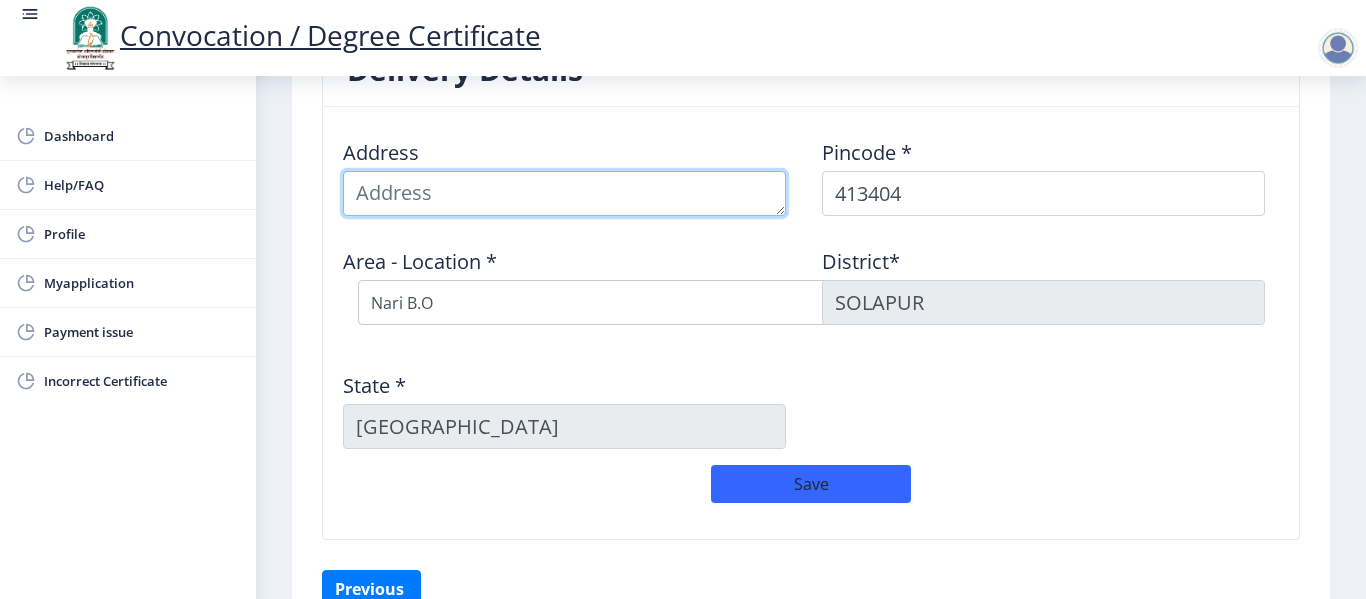 scroll, scrollTop: 0, scrollLeft: 0, axis: both 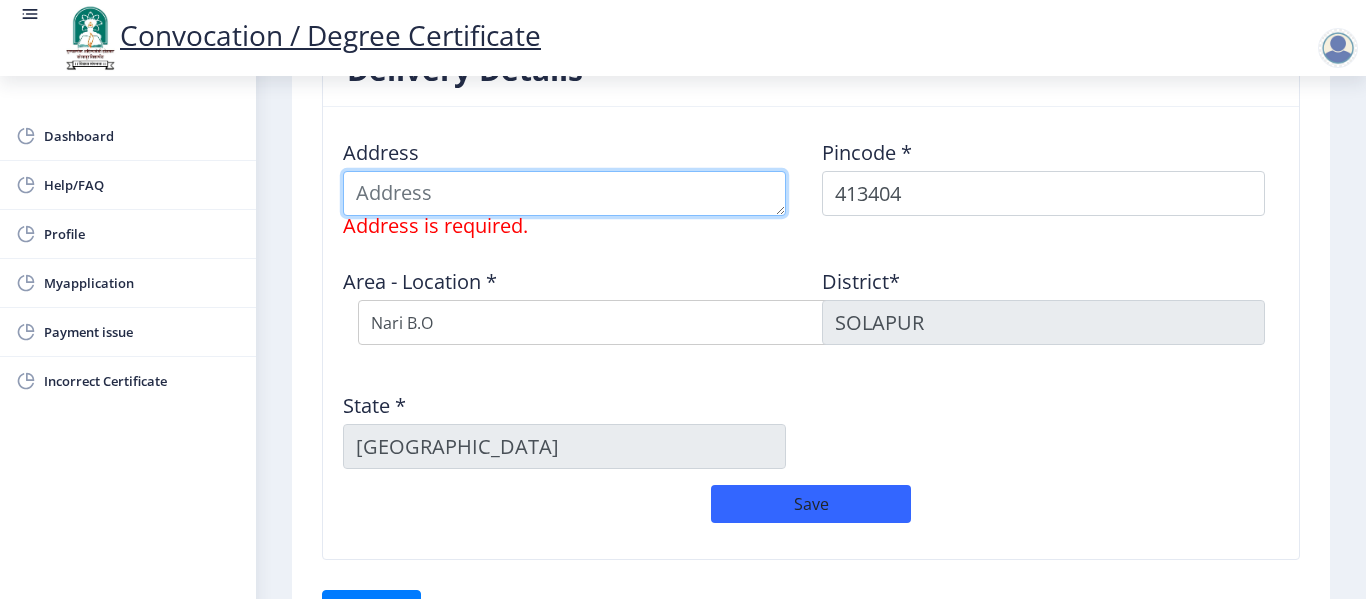 type on "At Post Nari, [PERSON_NAME], Dist- [GEOGRAPHIC_DATA]" 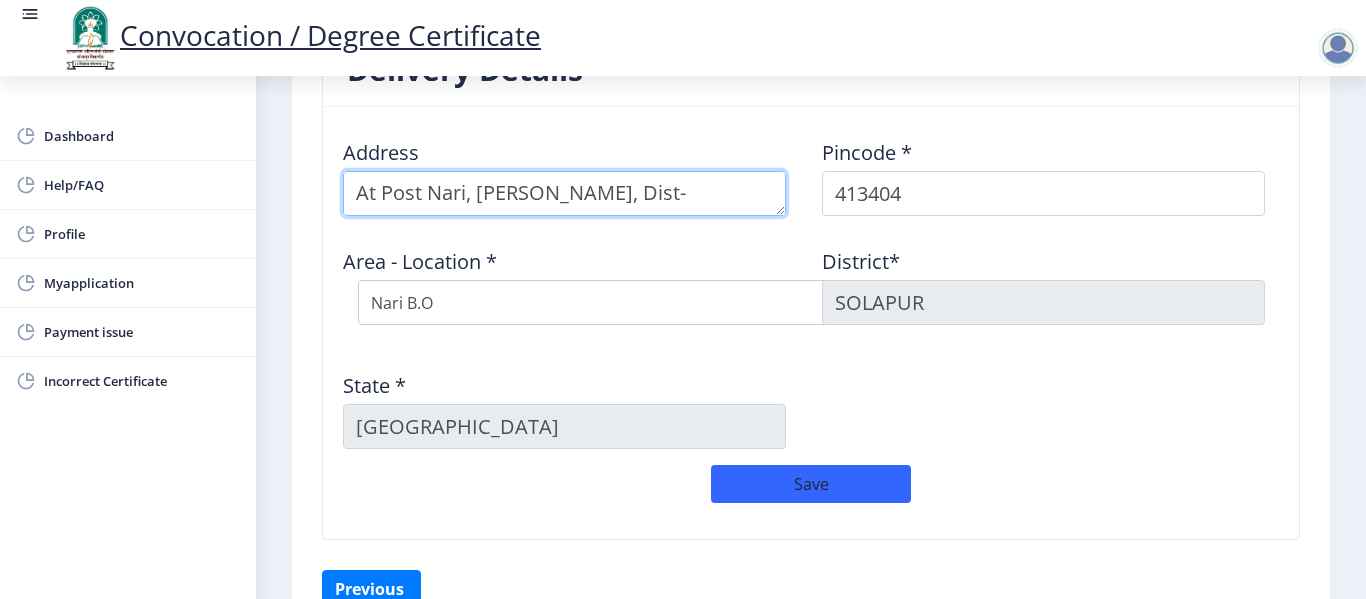 click at bounding box center (564, 193) 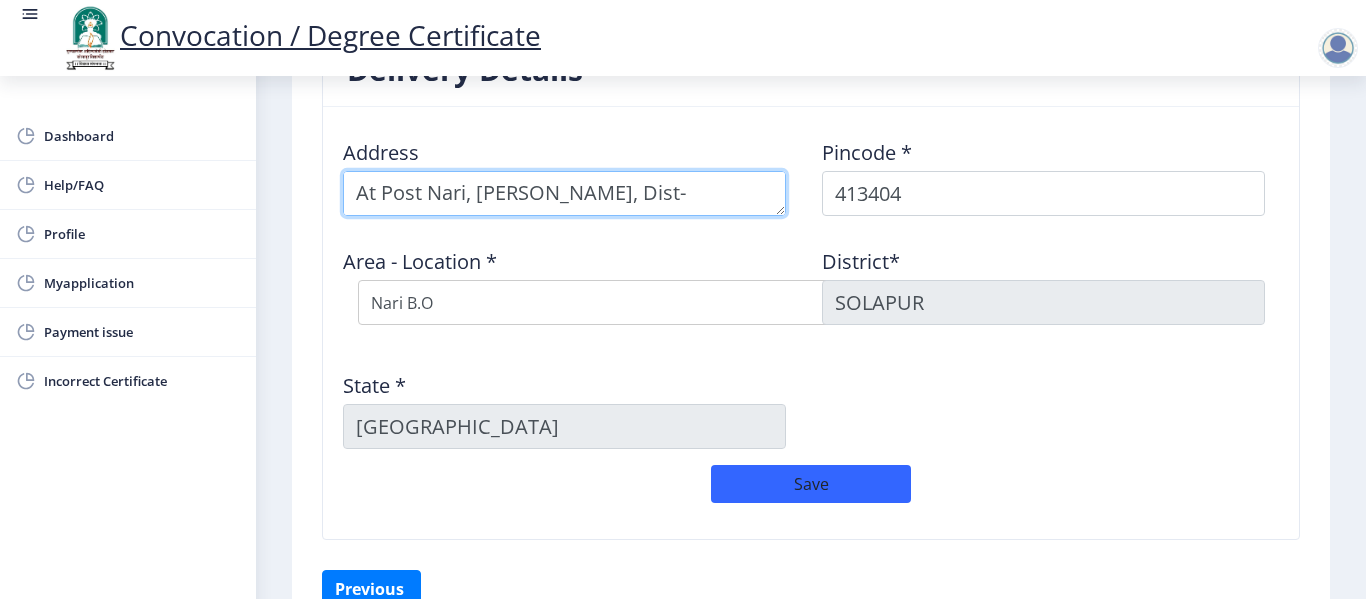 click at bounding box center (564, 193) 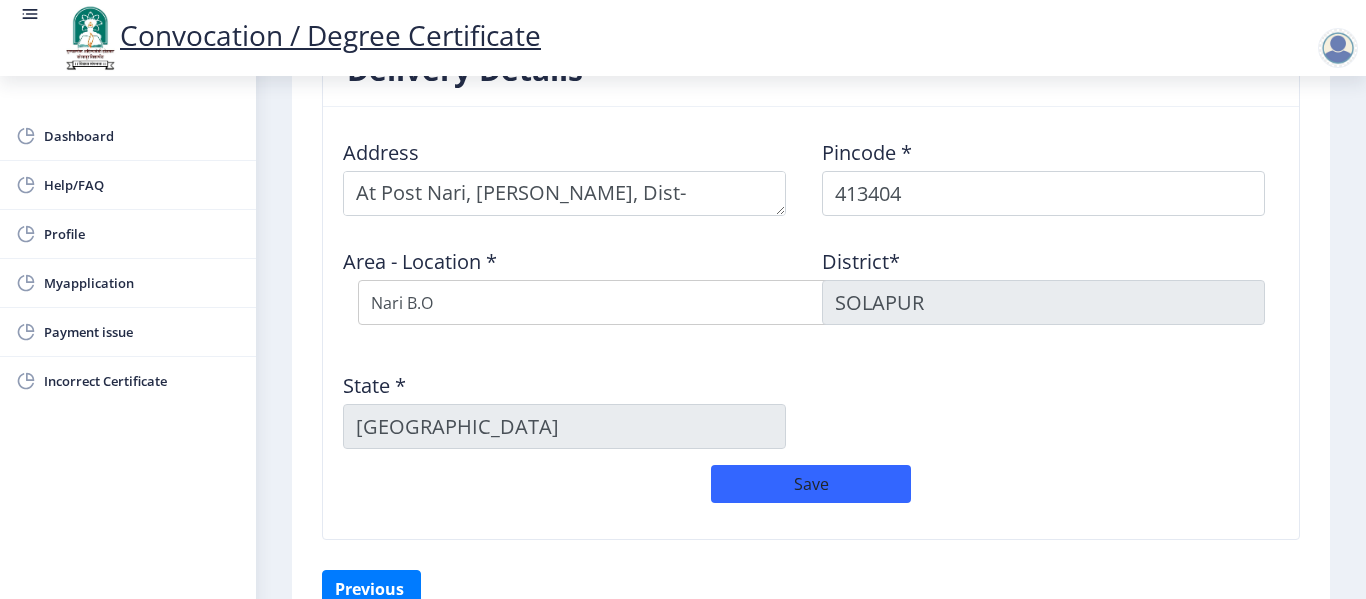 click on "Address    Pincode *  413404 Area - Location *  Select Area Location [GEOGRAPHIC_DATA] [GEOGRAPHIC_DATA] B.O Kari B.O Nari B.O Pandhari B.O Pangri S.O [PERSON_NAME] Ukadgaon B.O District*  [GEOGRAPHIC_DATA] *  [GEOGRAPHIC_DATA]" 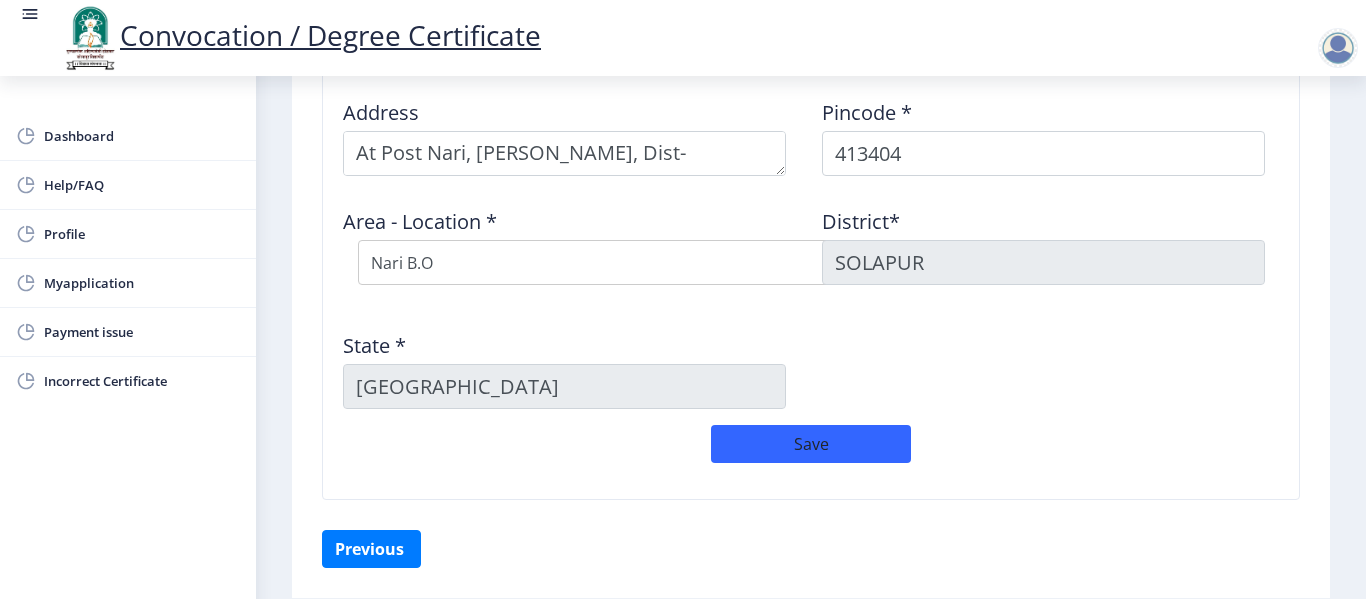 scroll, scrollTop: 912, scrollLeft: 0, axis: vertical 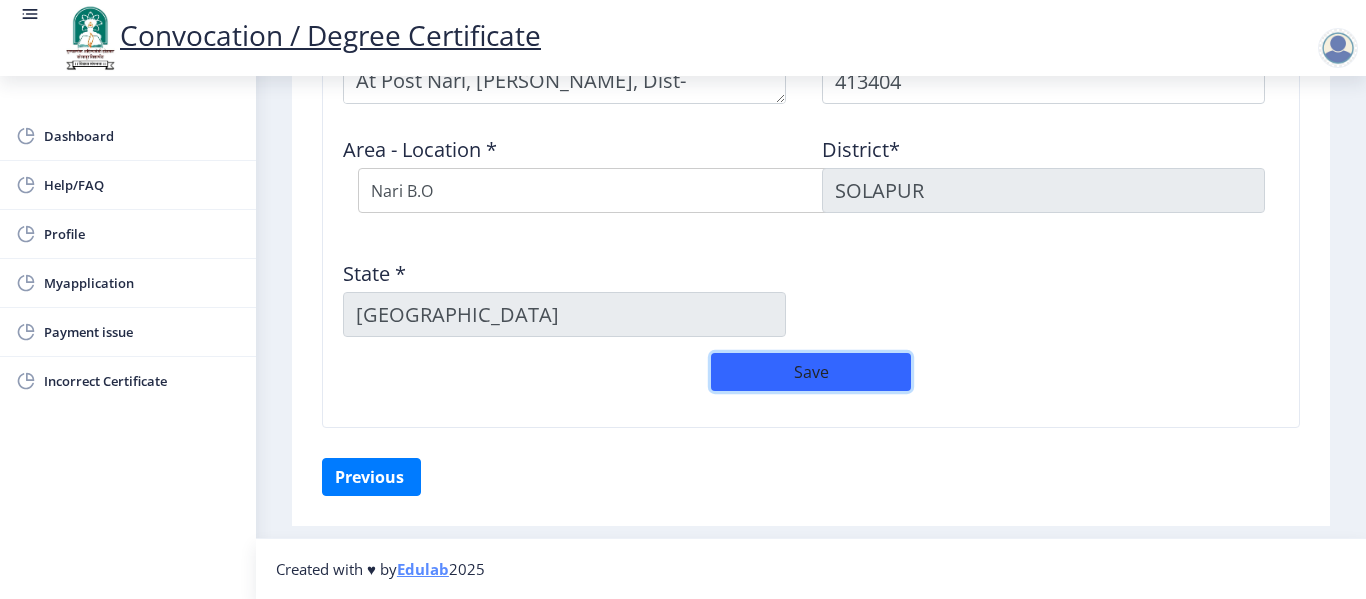 click on "Save" 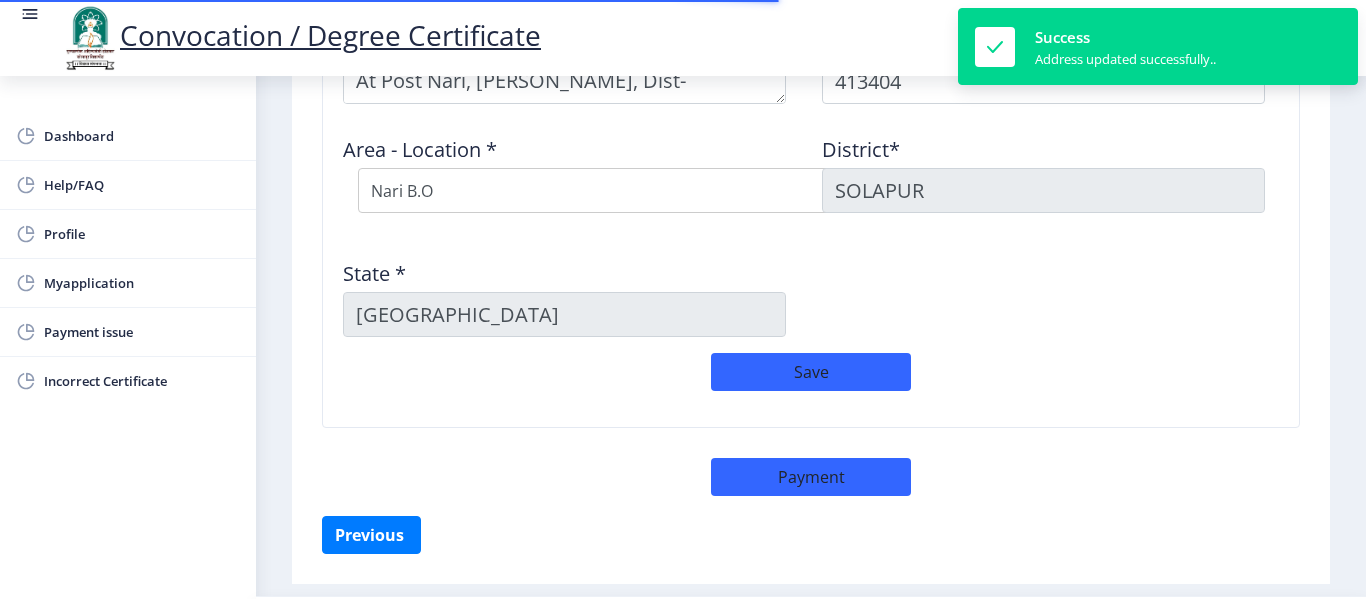 click on "Address    Pincode *  413404 Area - Location *  Select Area Location [GEOGRAPHIC_DATA] [GEOGRAPHIC_DATA] B.O Kari B.O Nari B.O Pandhari B.O Pangri S.O [PERSON_NAME] Ukadgaon B.O District*  [GEOGRAPHIC_DATA] *  [GEOGRAPHIC_DATA]" 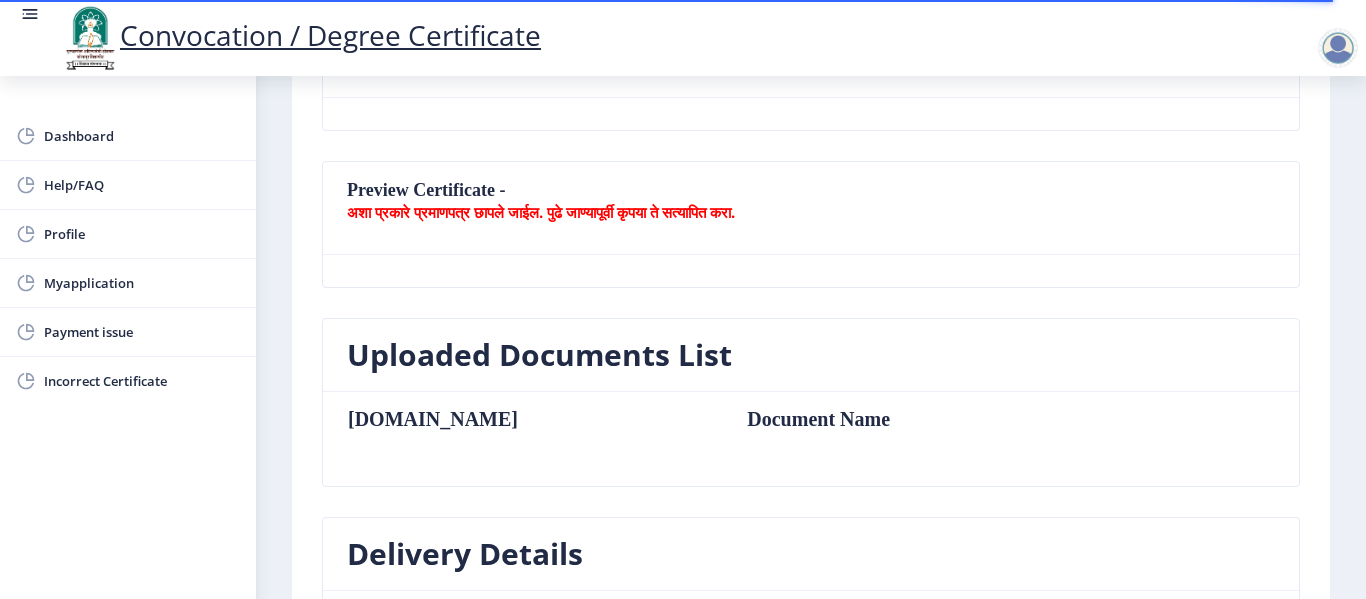 scroll, scrollTop: 320, scrollLeft: 0, axis: vertical 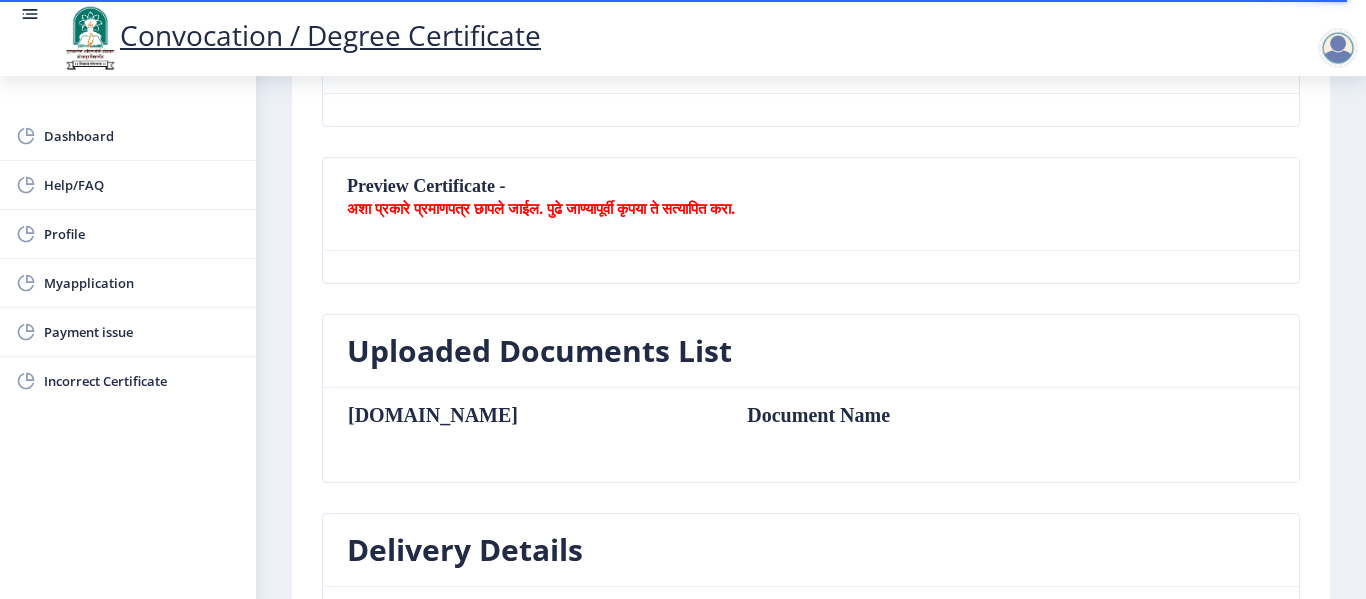 click on "अशा प्रकारे प्रमाणपत्र छापले जाईल. पुढे जाण्यापूर्वी कृपया ते सत्यापित करा." 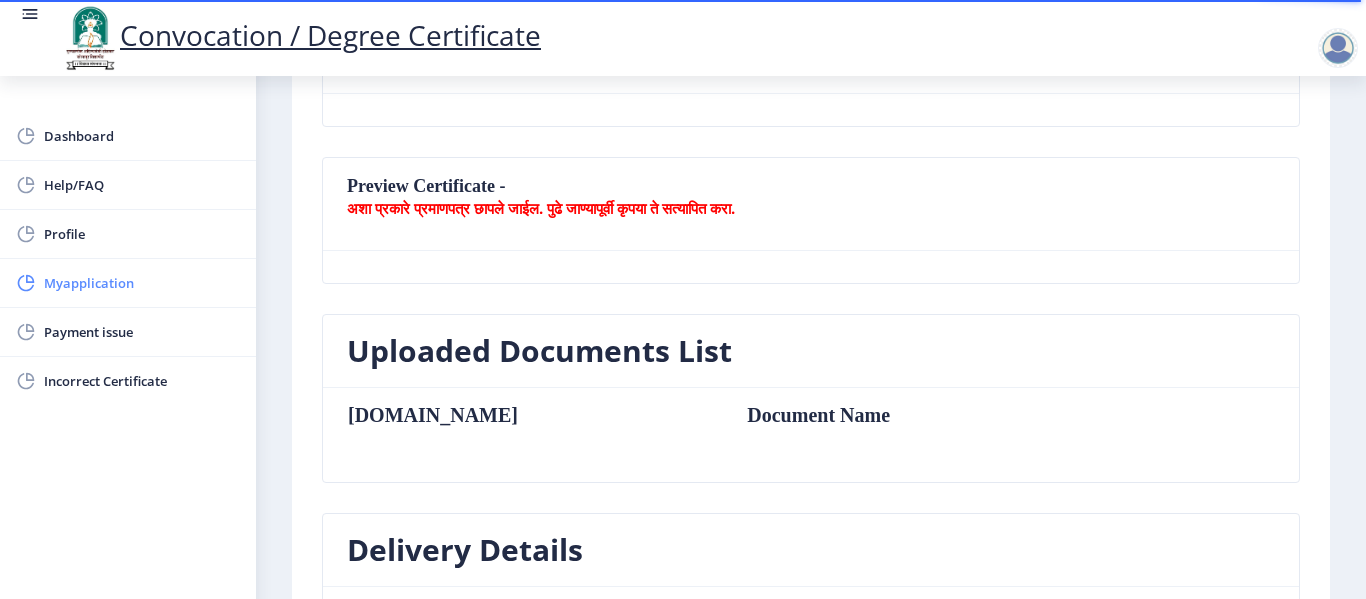 click on "Myapplication" 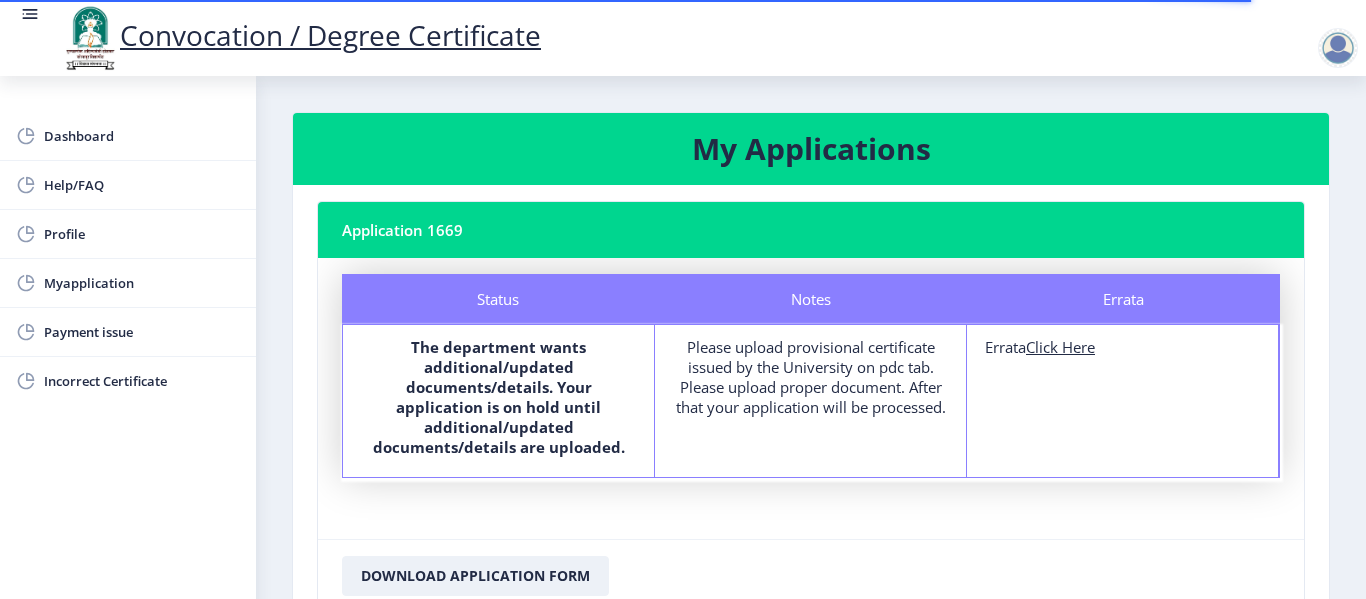 click on "The department wants additional/updated documents/details. Your application is on hold until additional/updated documents/details are uploaded." 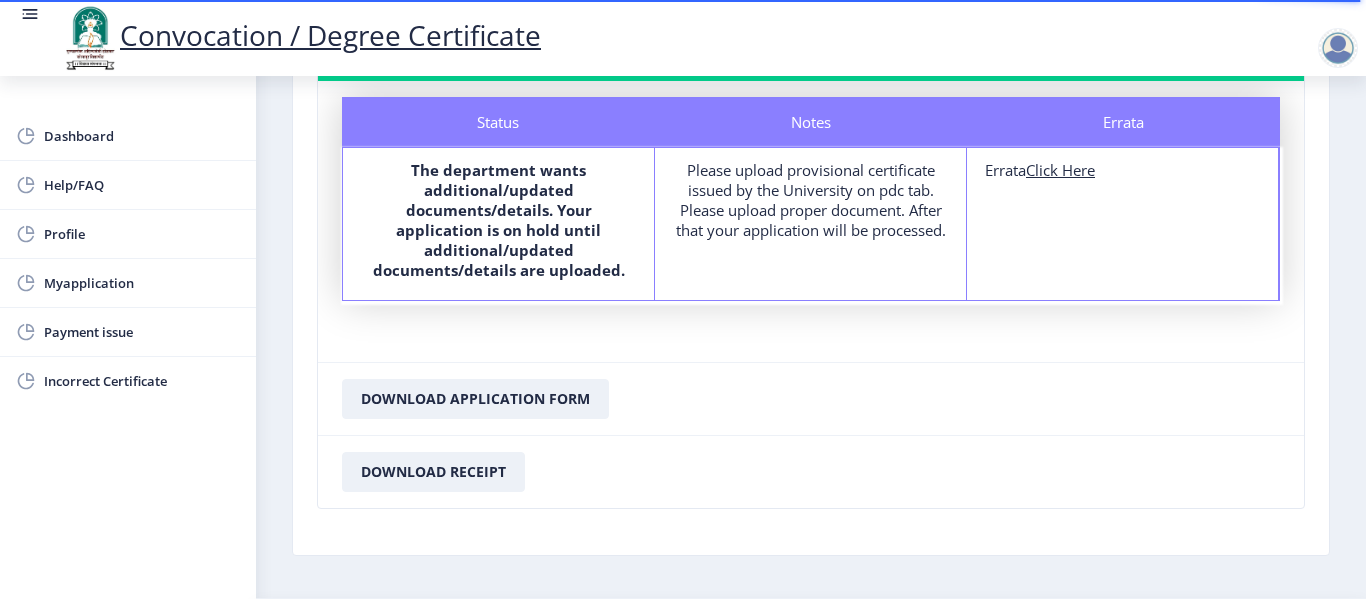 scroll, scrollTop: 57, scrollLeft: 0, axis: vertical 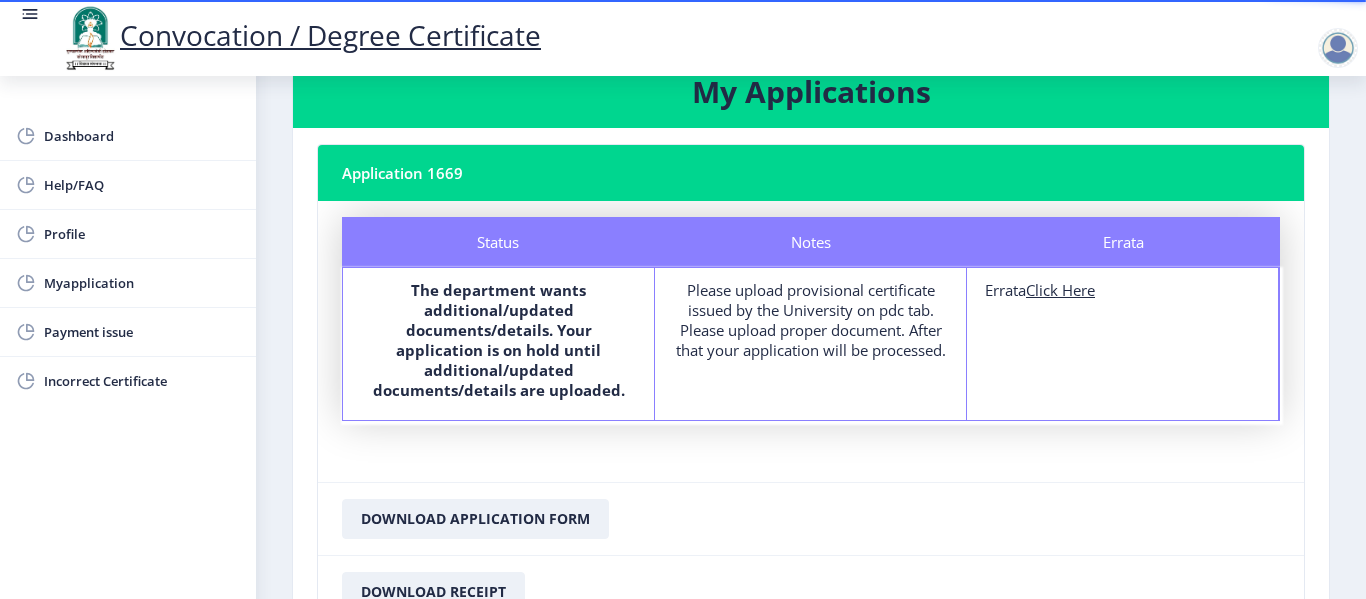 click on "Click Here" 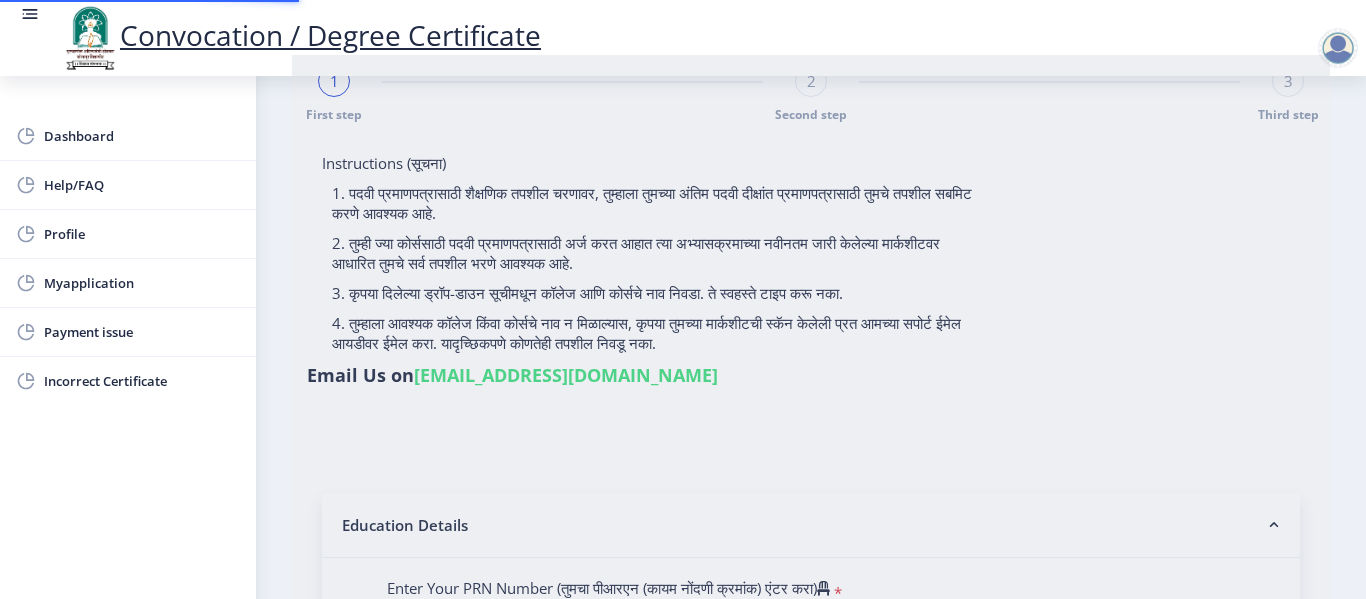 scroll, scrollTop: 0, scrollLeft: 0, axis: both 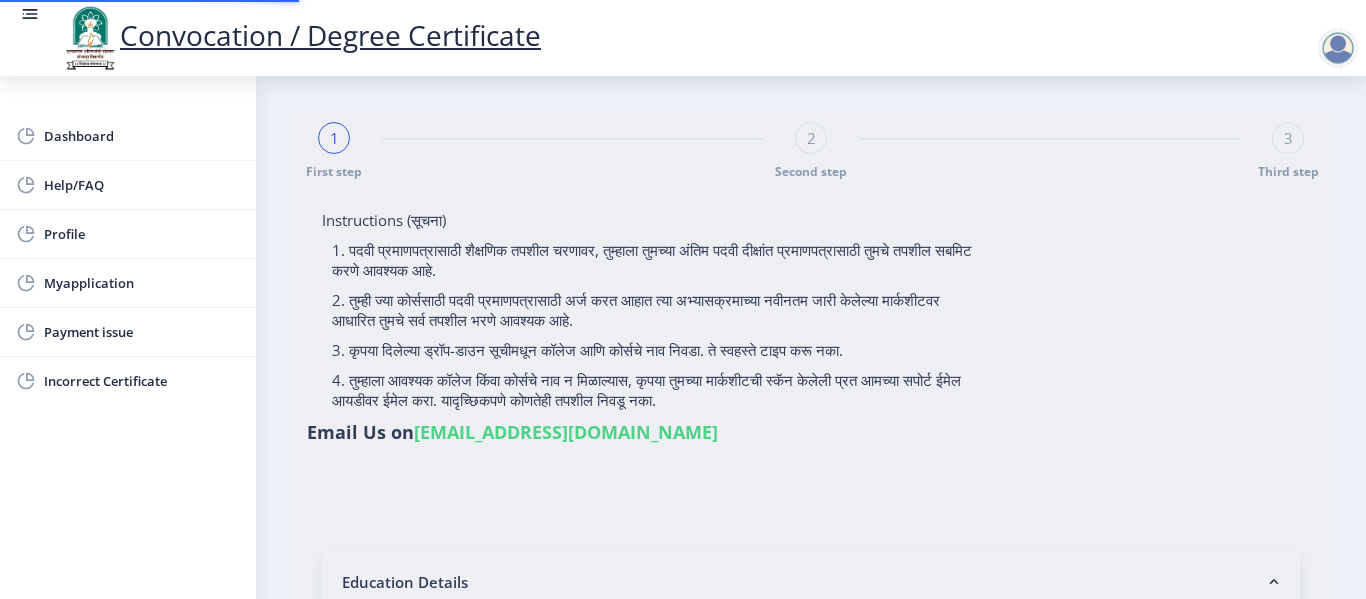 type on "2008032500236017" 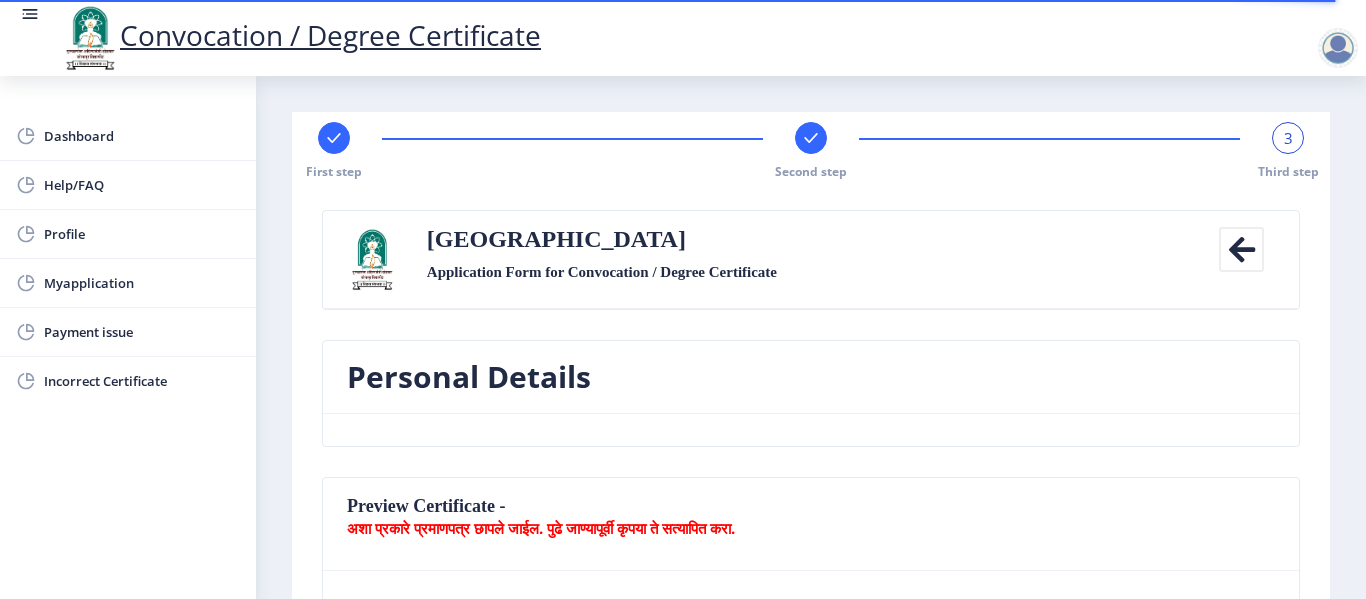 click on "First step Second step 3 Third step" 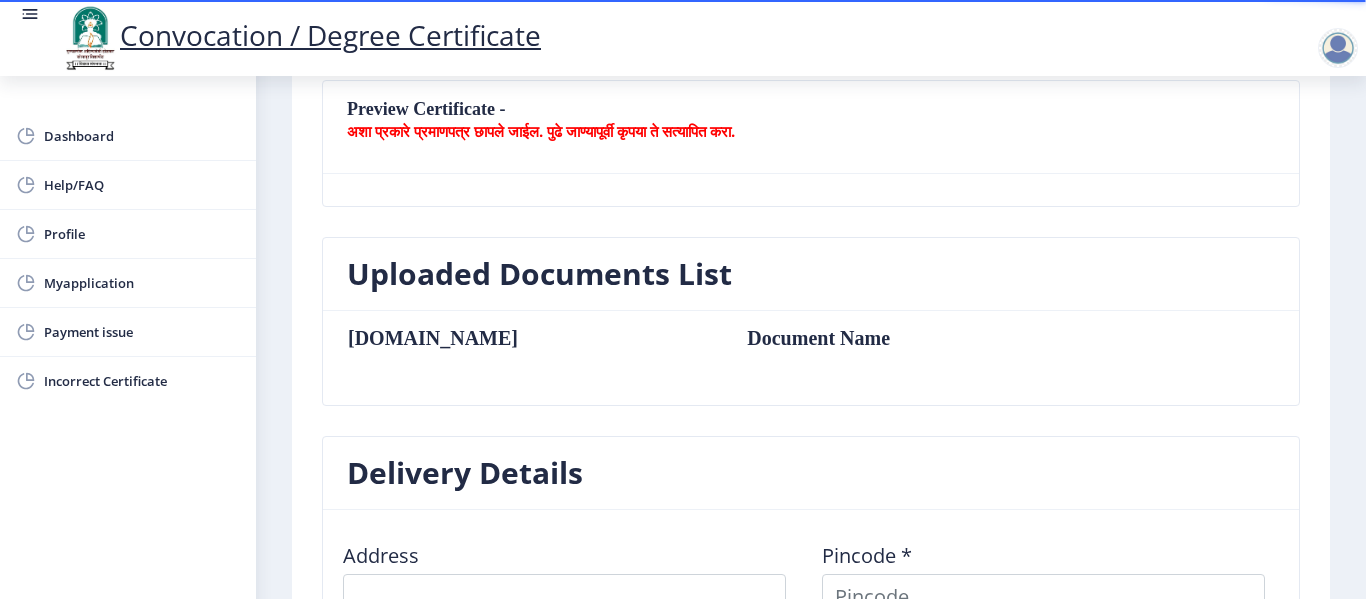 scroll, scrollTop: 400, scrollLeft: 0, axis: vertical 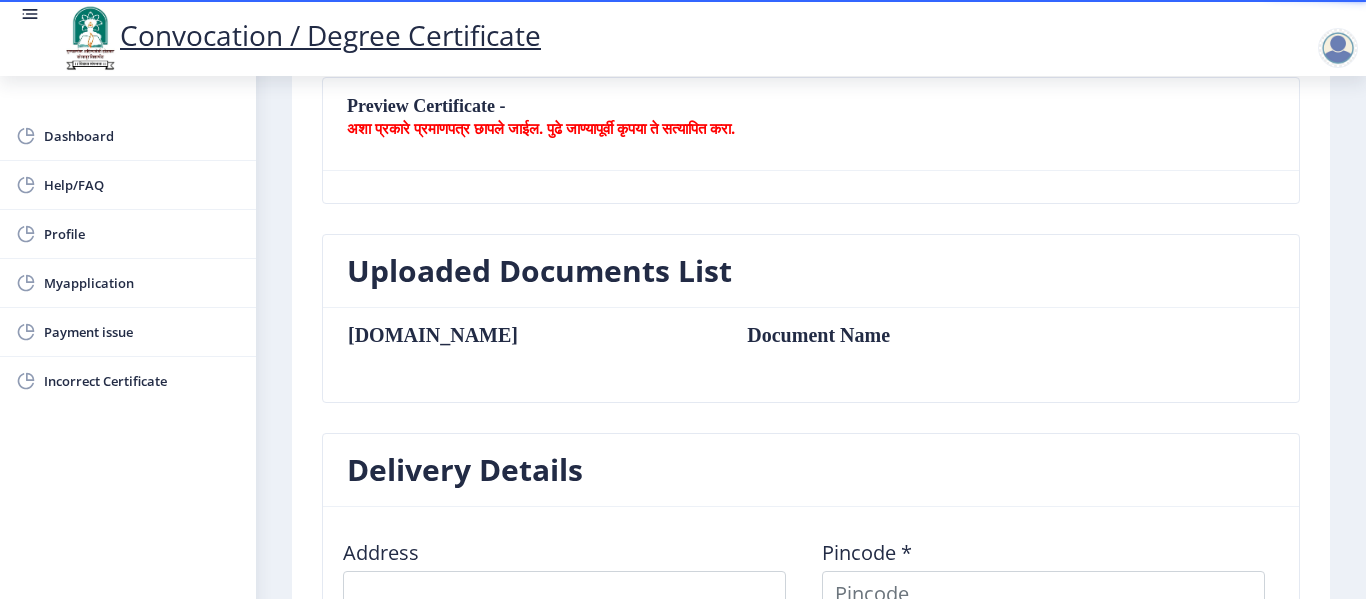 click on "अशा प्रकारे प्रमाणपत्र छापले जाईल. पुढे जाण्यापूर्वी कृपया ते सत्यापित करा." 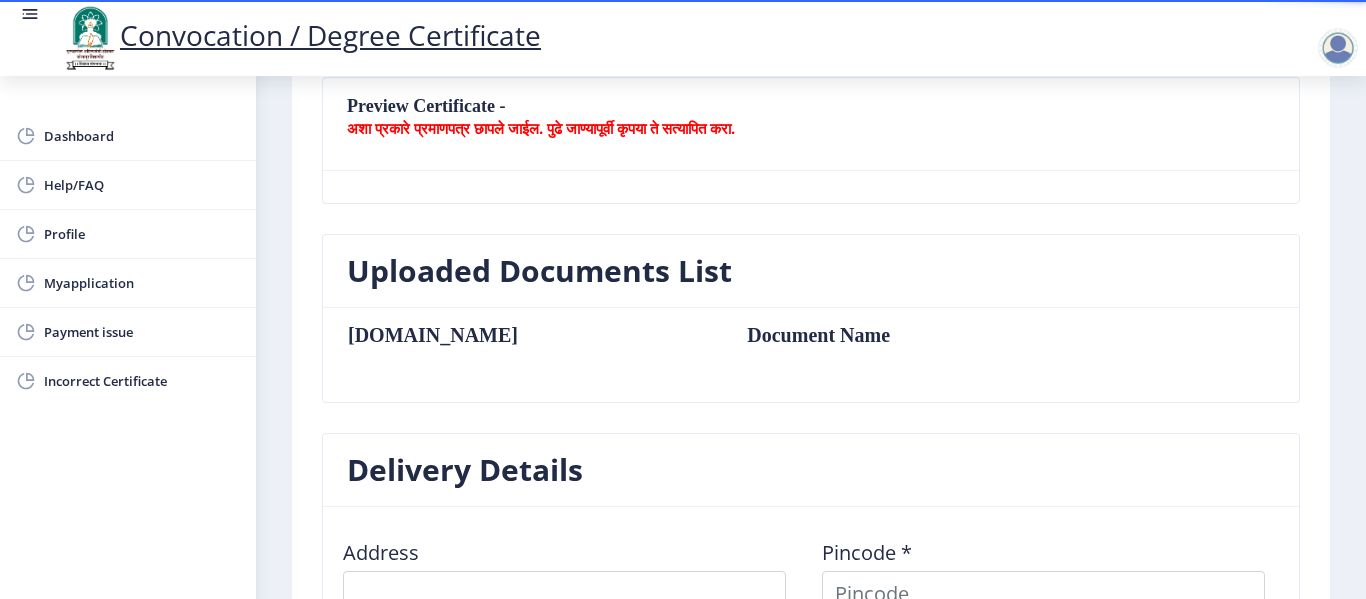click on "Preview Certificate -  अशा प्रकारे प्रमाणपत्र छापले जाईल. पुढे जाण्यापूर्वी कृपया ते सत्यापित करा." 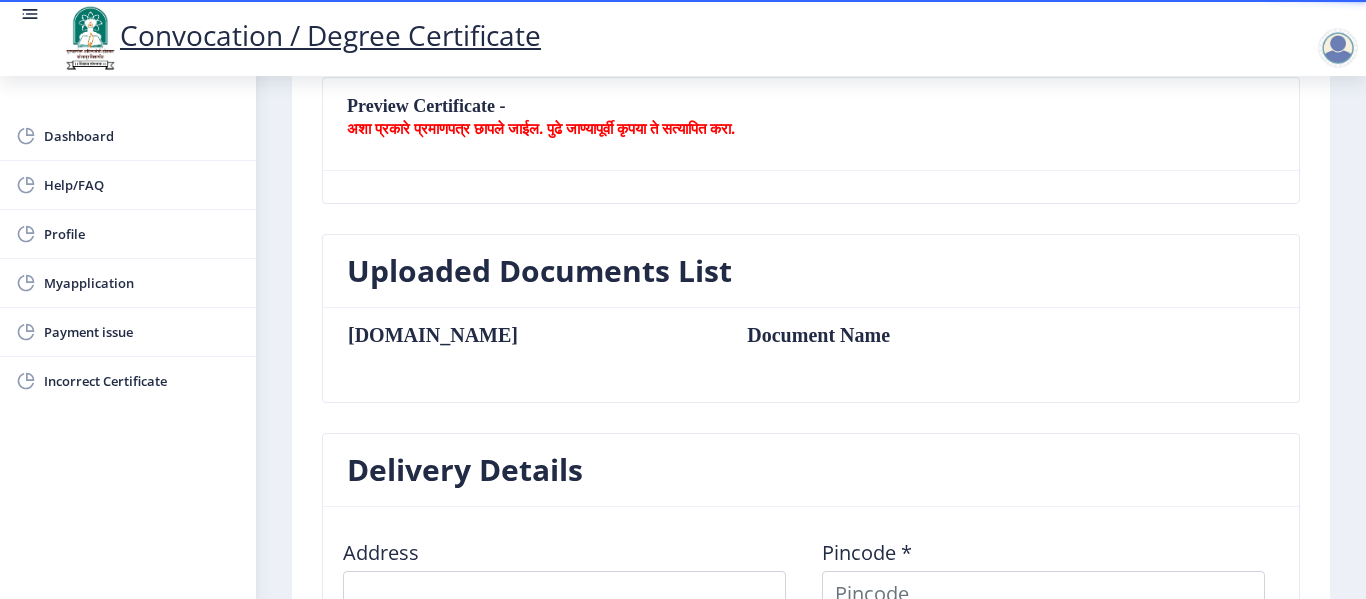 click on "Preview Certificate -  अशा प्रकारे प्रमाणपत्र छापले जाईल. पुढे जाण्यापूर्वी कृपया ते सत्यापित करा." 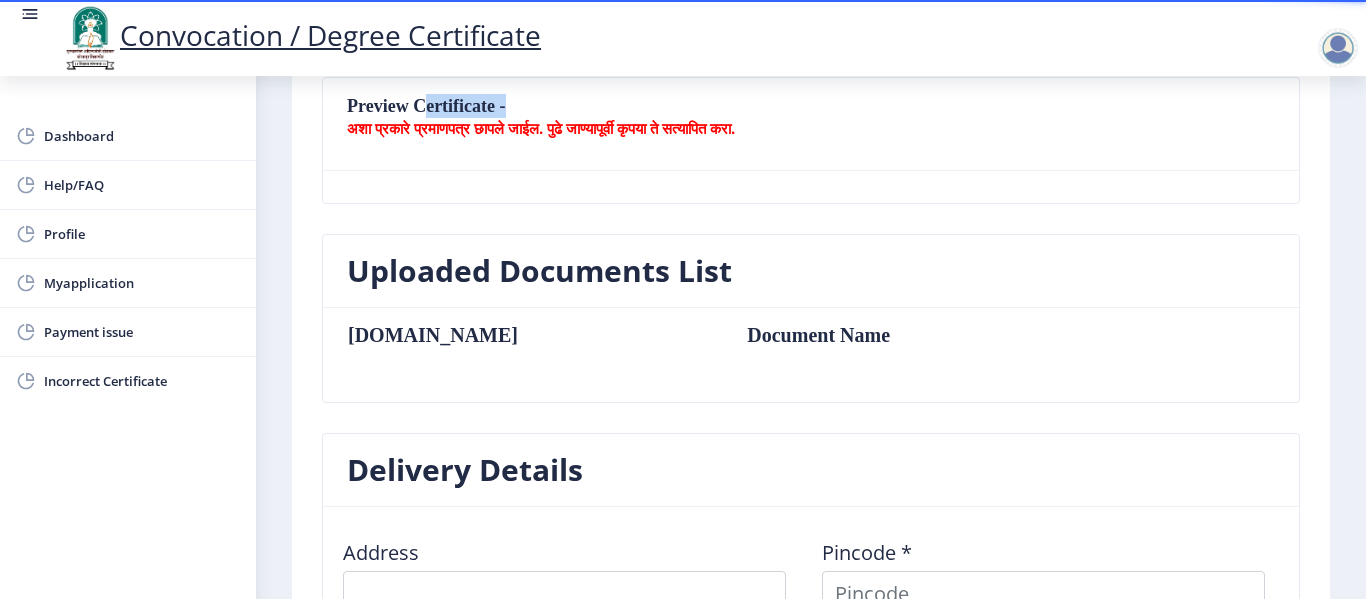 click on "Preview Certificate -  अशा प्रकारे प्रमाणपत्र छापले जाईल. पुढे जाण्यापूर्वी कृपया ते सत्यापित करा." 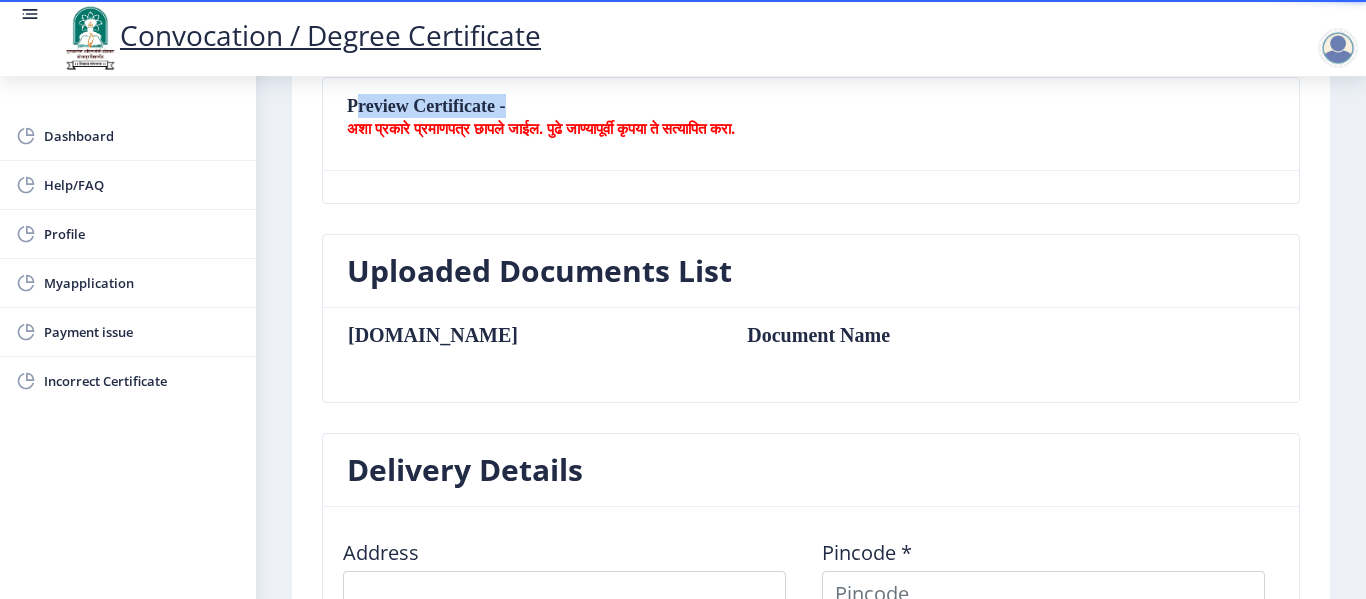 click on "Preview Certificate -  अशा प्रकारे प्रमाणपत्र छापले जाईल. पुढे जाण्यापूर्वी कृपया ते सत्यापित करा." 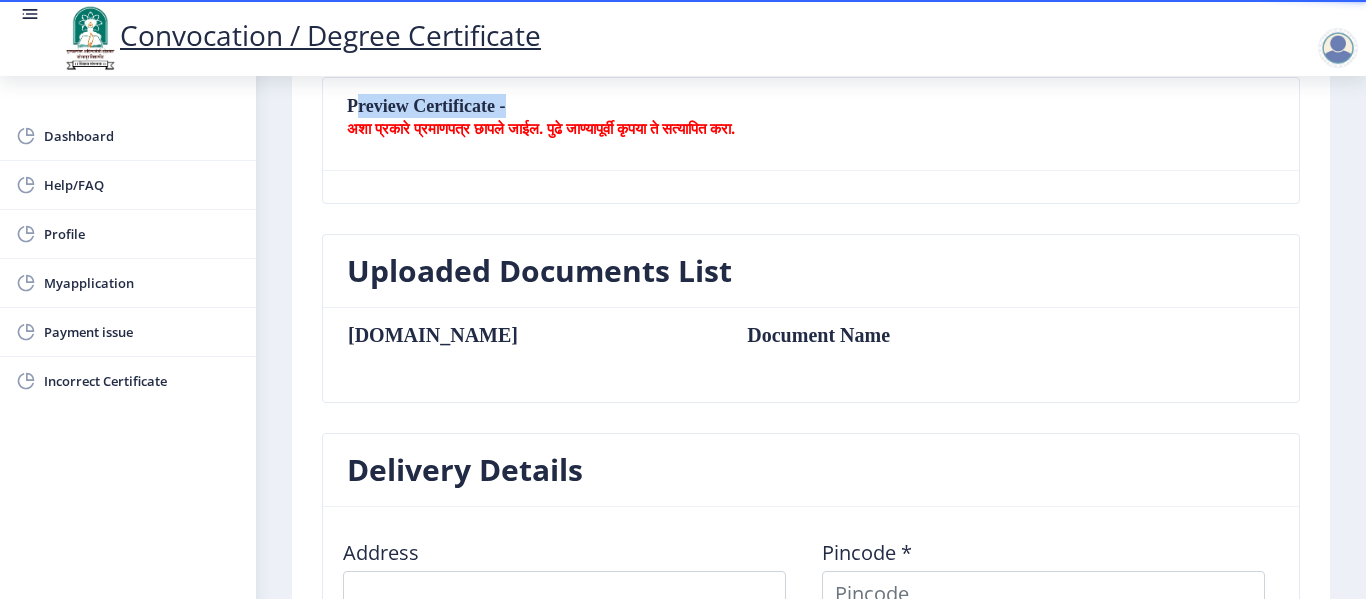 click on "Preview Certificate -  अशा प्रकारे प्रमाणपत्र छापले जाईल. पुढे जाण्यापूर्वी कृपया ते सत्यापित करा." 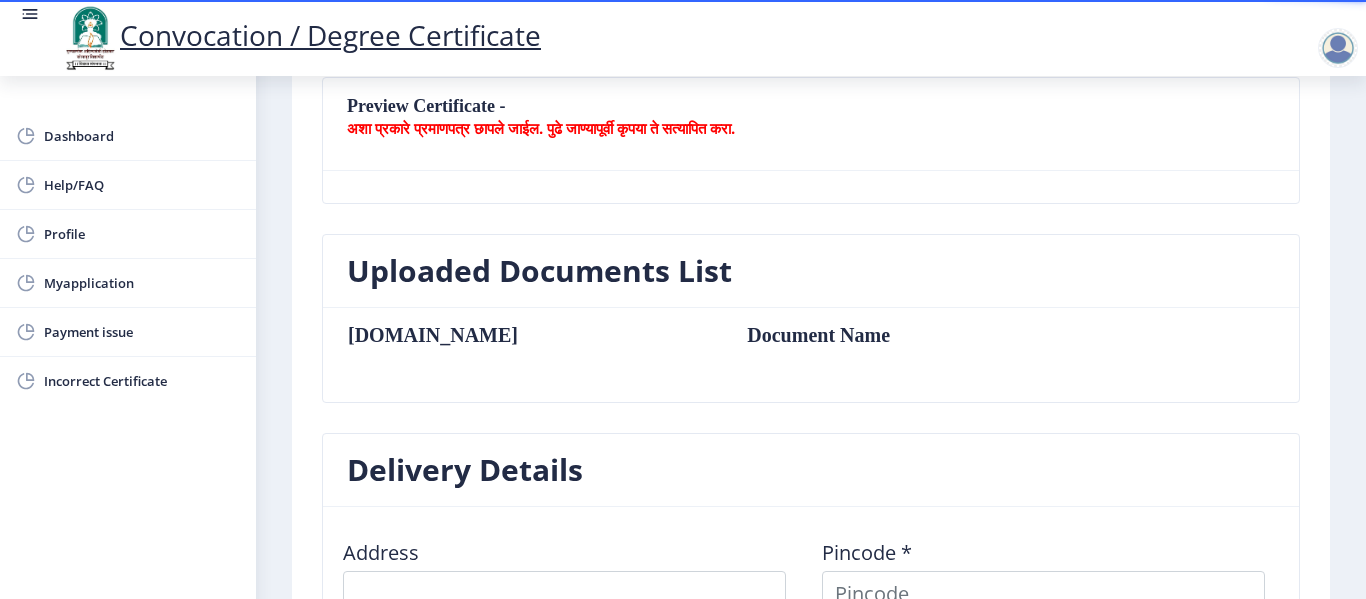 click on "अशा प्रकारे प्रमाणपत्र छापले जाईल. पुढे जाण्यापूर्वी कृपया ते सत्यापित करा." 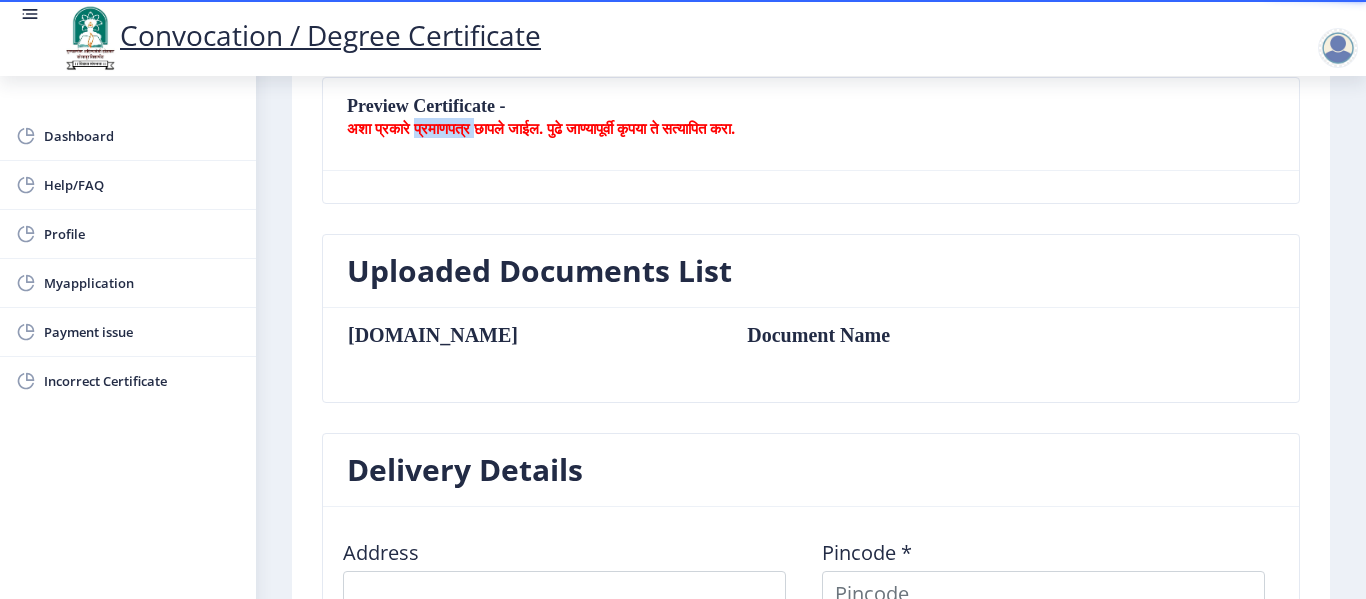 click on "अशा प्रकारे प्रमाणपत्र छापले जाईल. पुढे जाण्यापूर्वी कृपया ते सत्यापित करा." 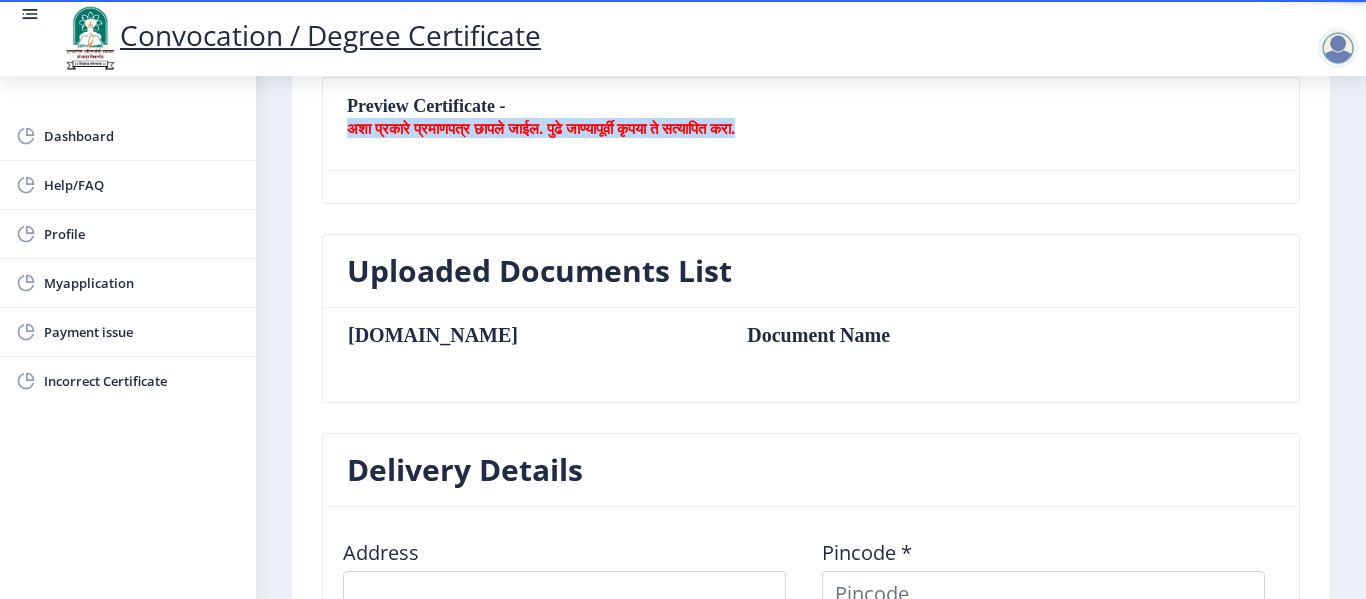 click on "अशा प्रकारे प्रमाणपत्र छापले जाईल. पुढे जाण्यापूर्वी कृपया ते सत्यापित करा." 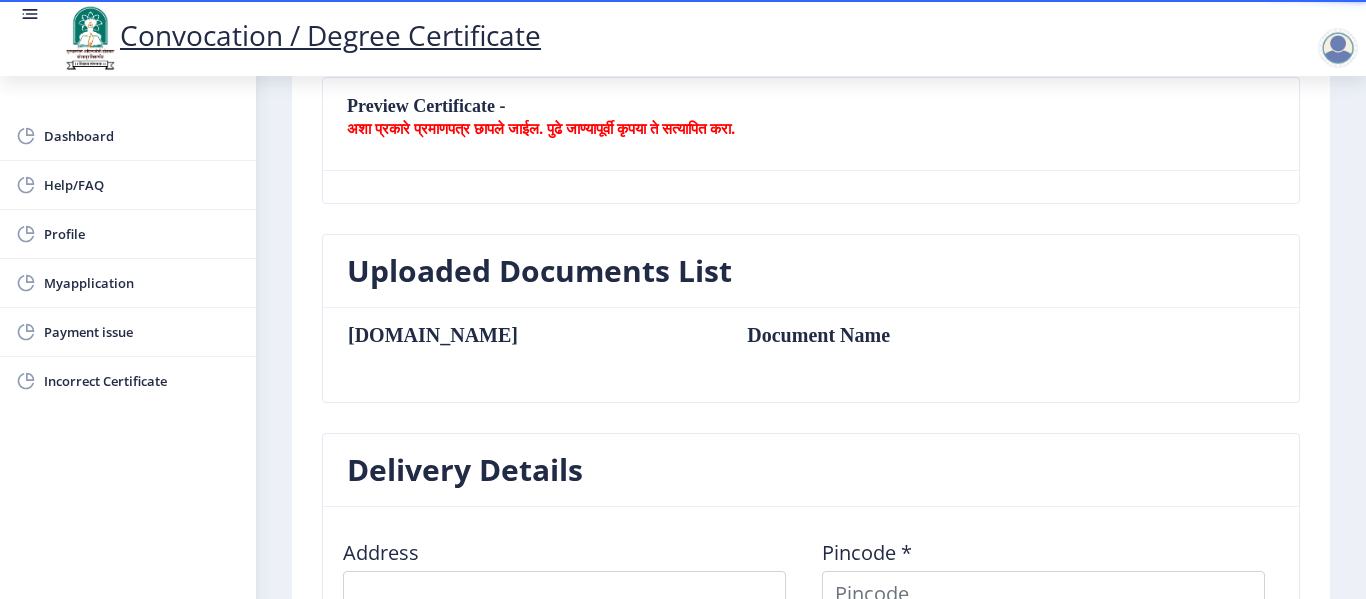click on "Uploaded Documents List" 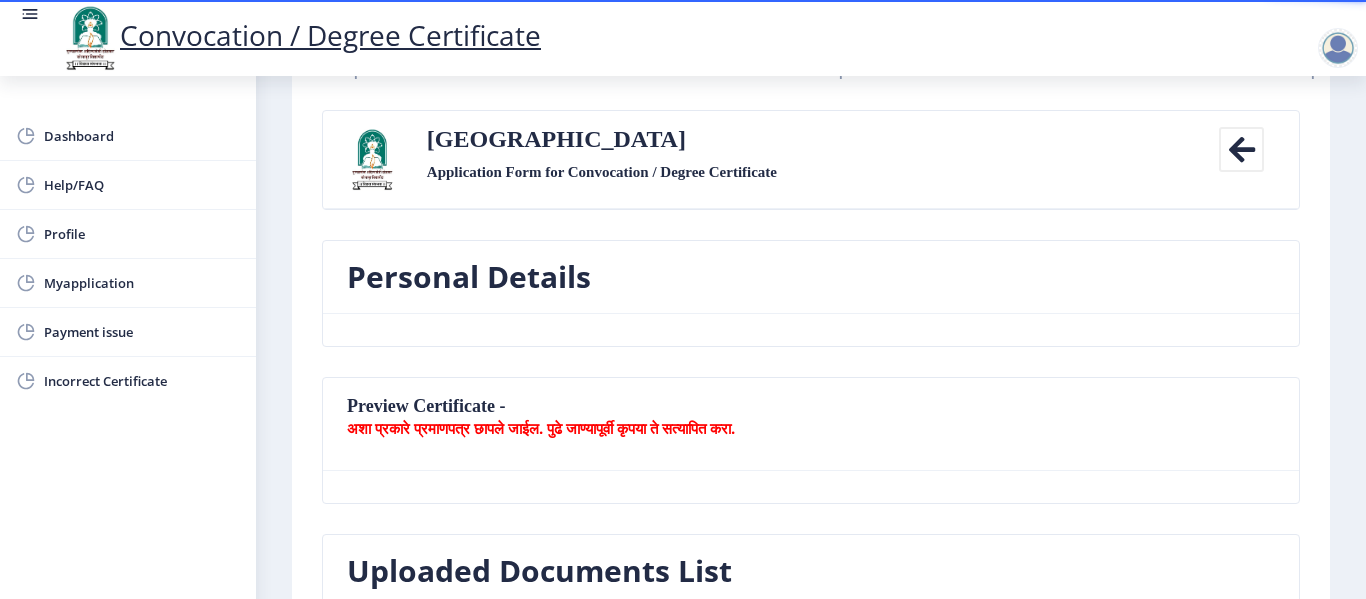 scroll, scrollTop: 0, scrollLeft: 0, axis: both 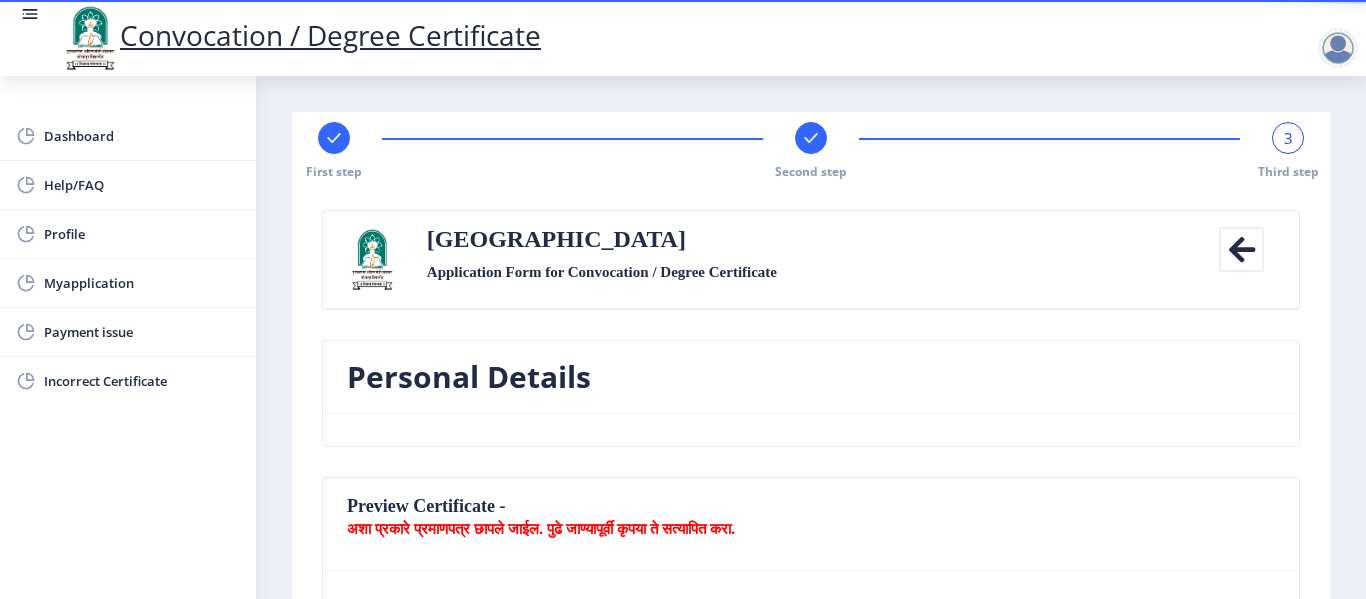 click on "Solapur University Application Form for Convocation / Degree Certificate" 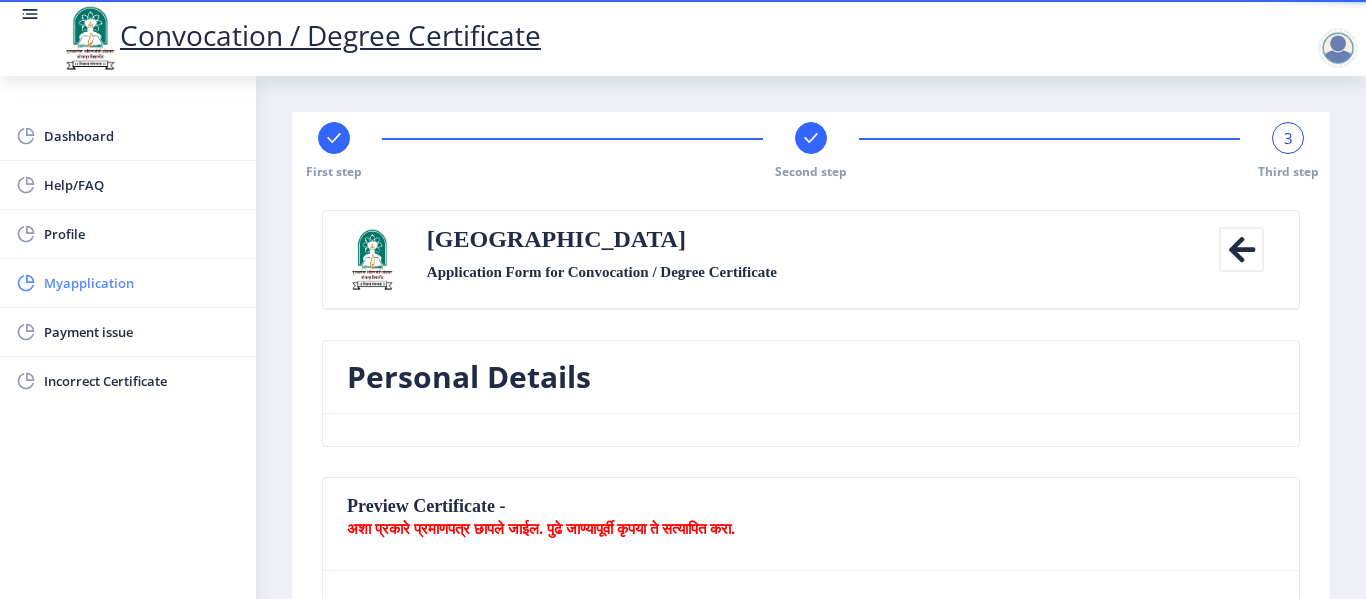 click on "Myapplication" 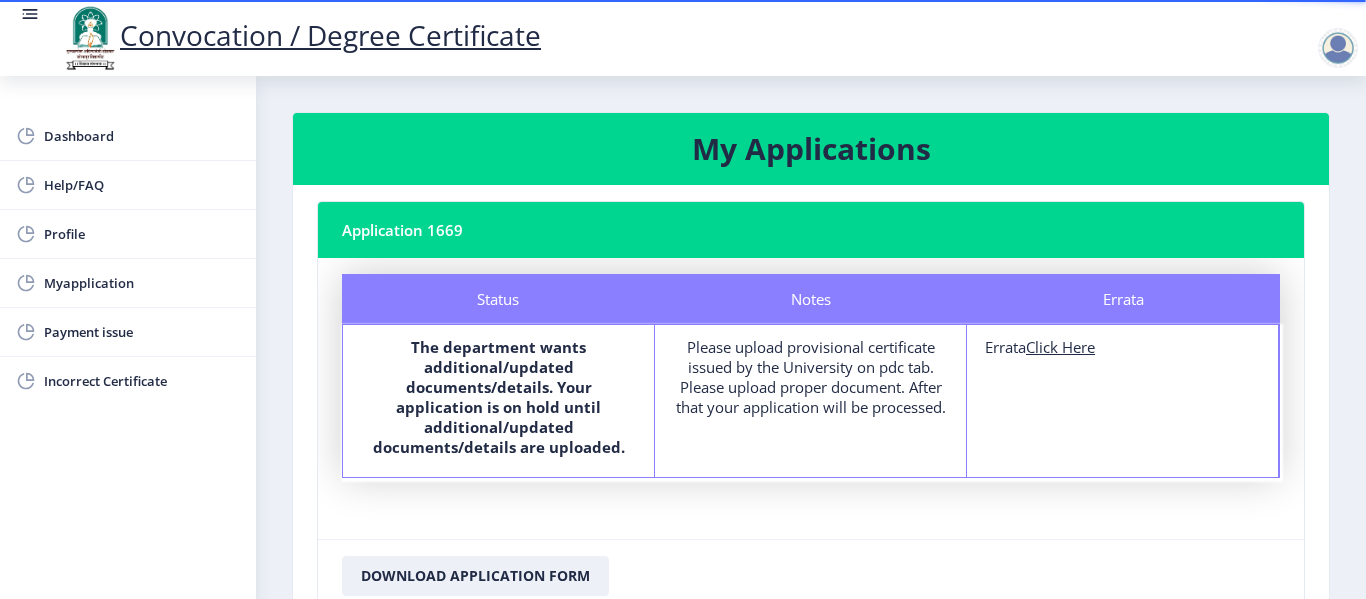 click on "Click Here" 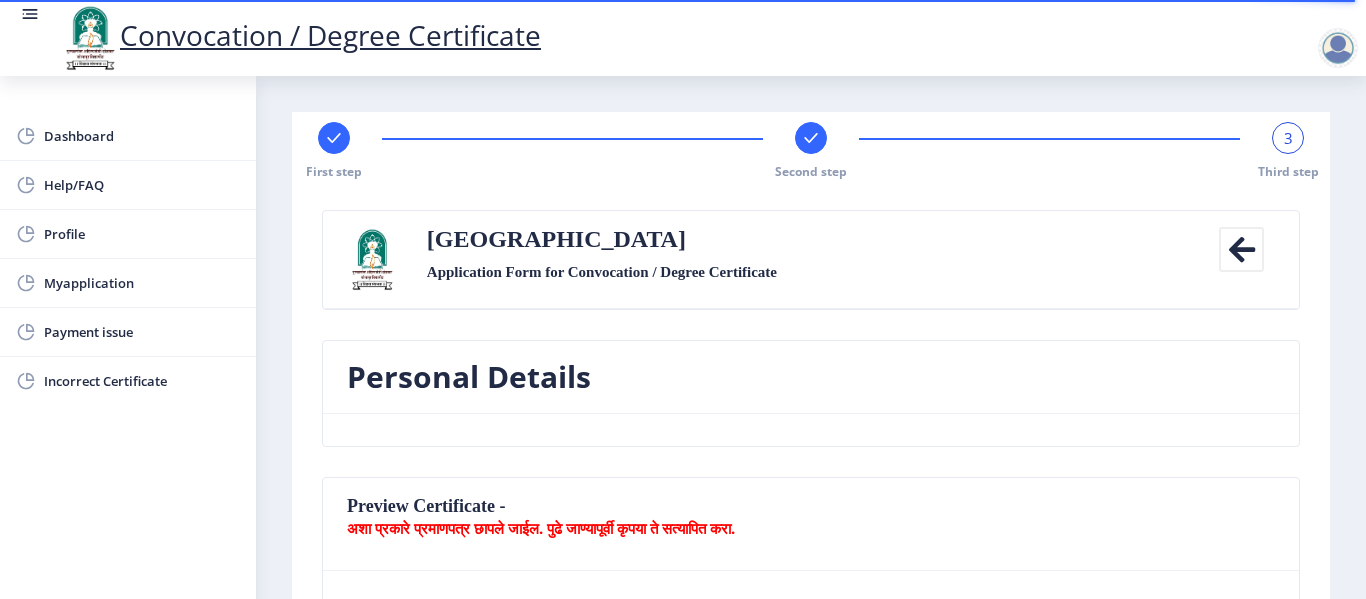 click on "[GEOGRAPHIC_DATA]" 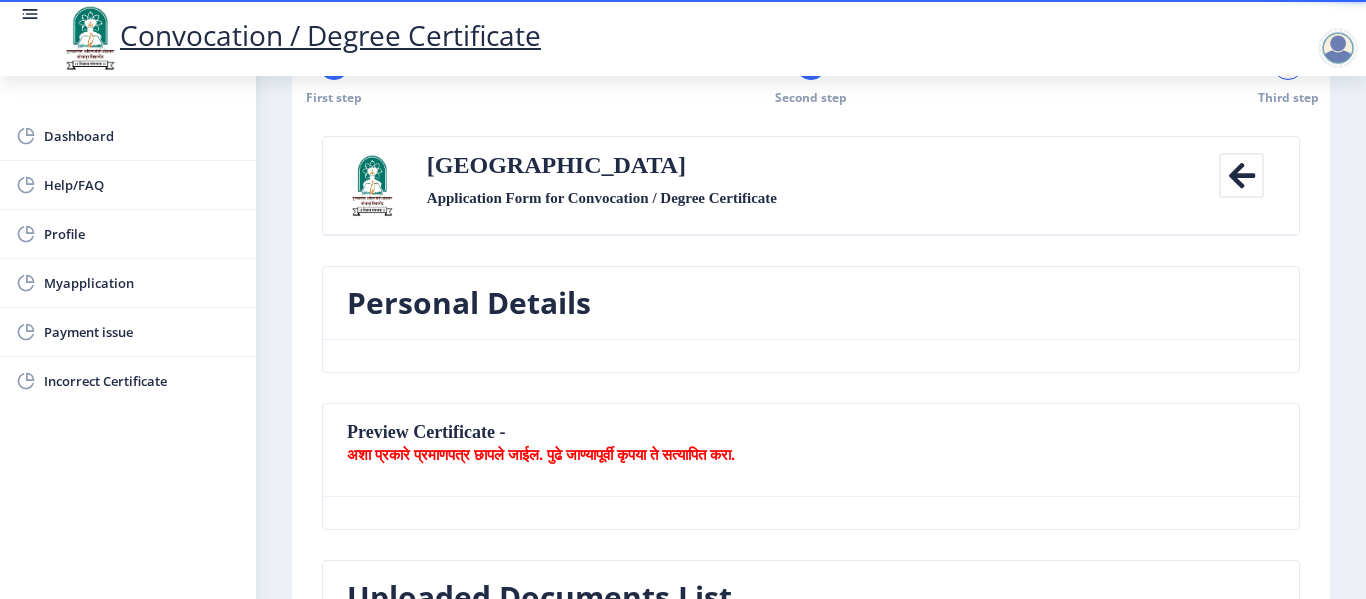 scroll, scrollTop: 0, scrollLeft: 0, axis: both 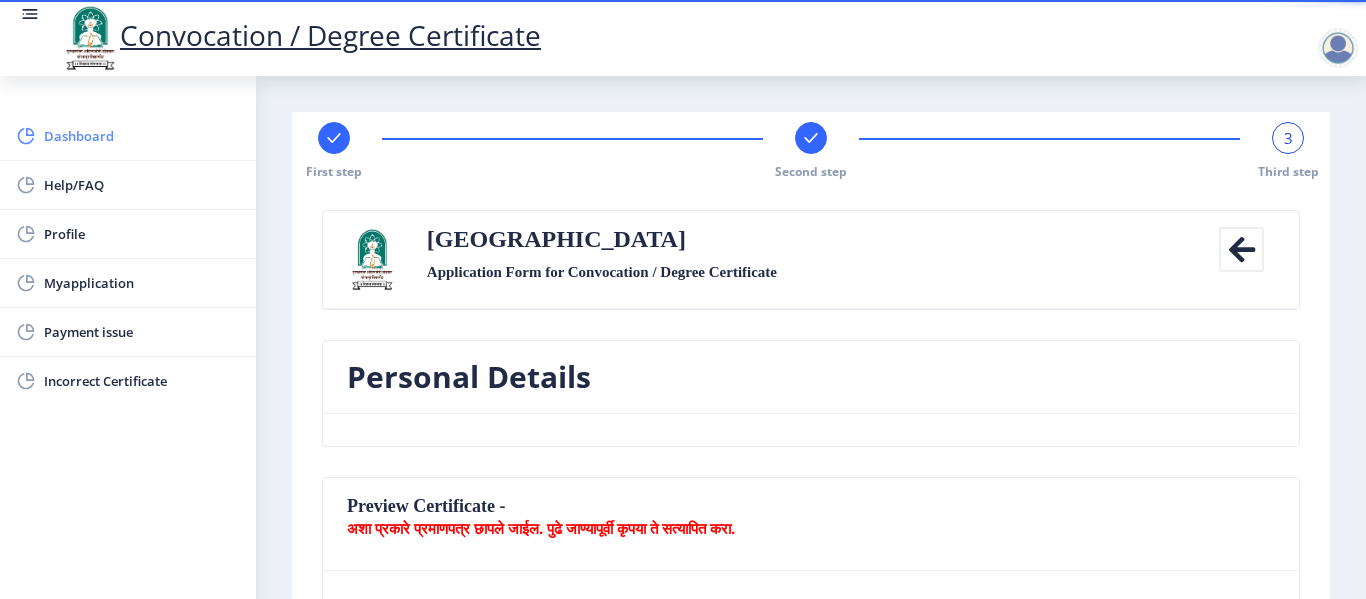click on "Dashboard" 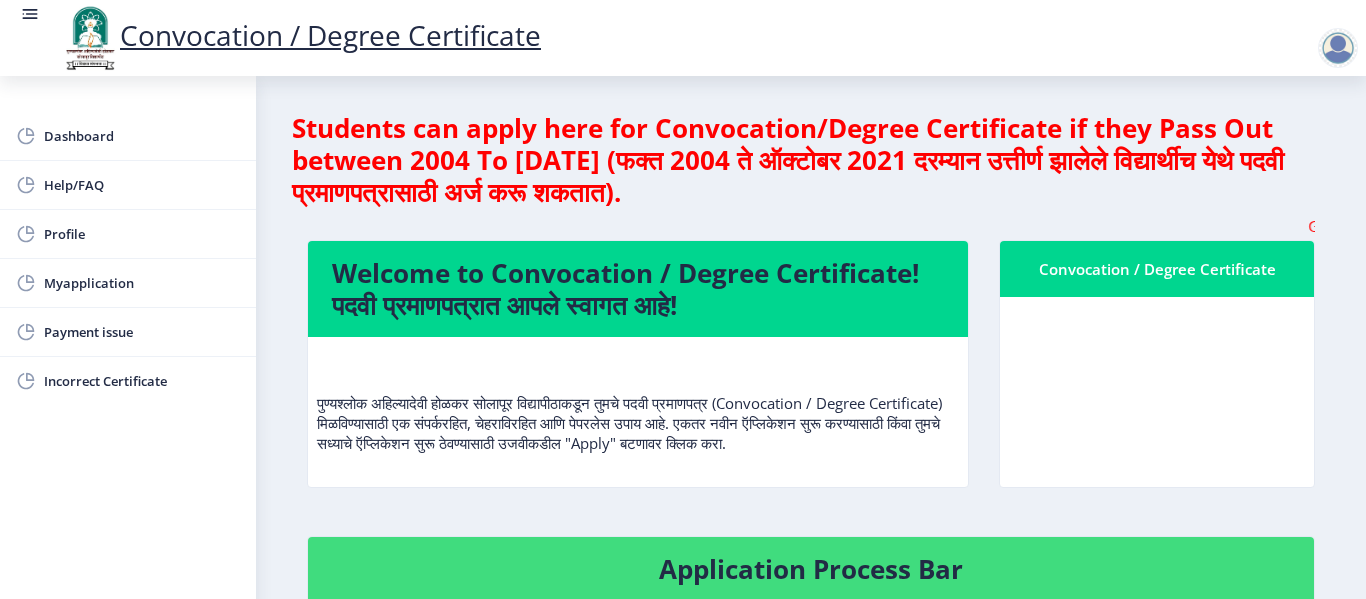 click on "Go In My Application Tab and check the status of Errata" 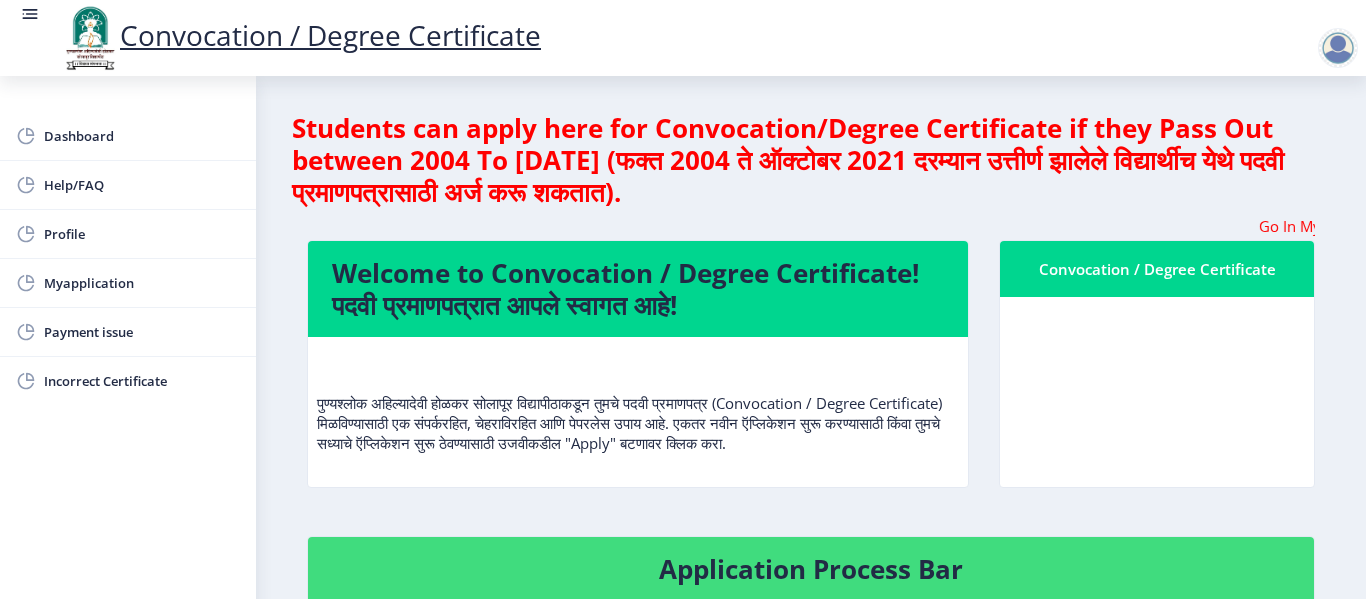 click on "Go In My Application Tab and check the status of Errata" 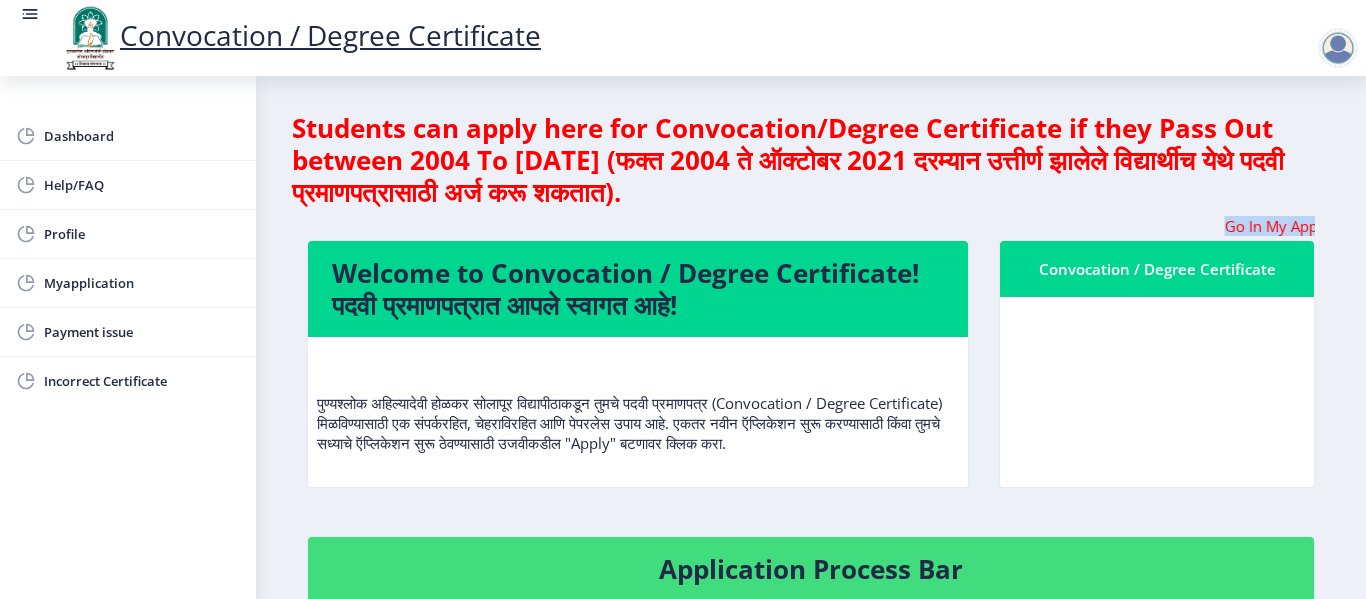 click on "Go In My Application Tab and check the status of Errata" 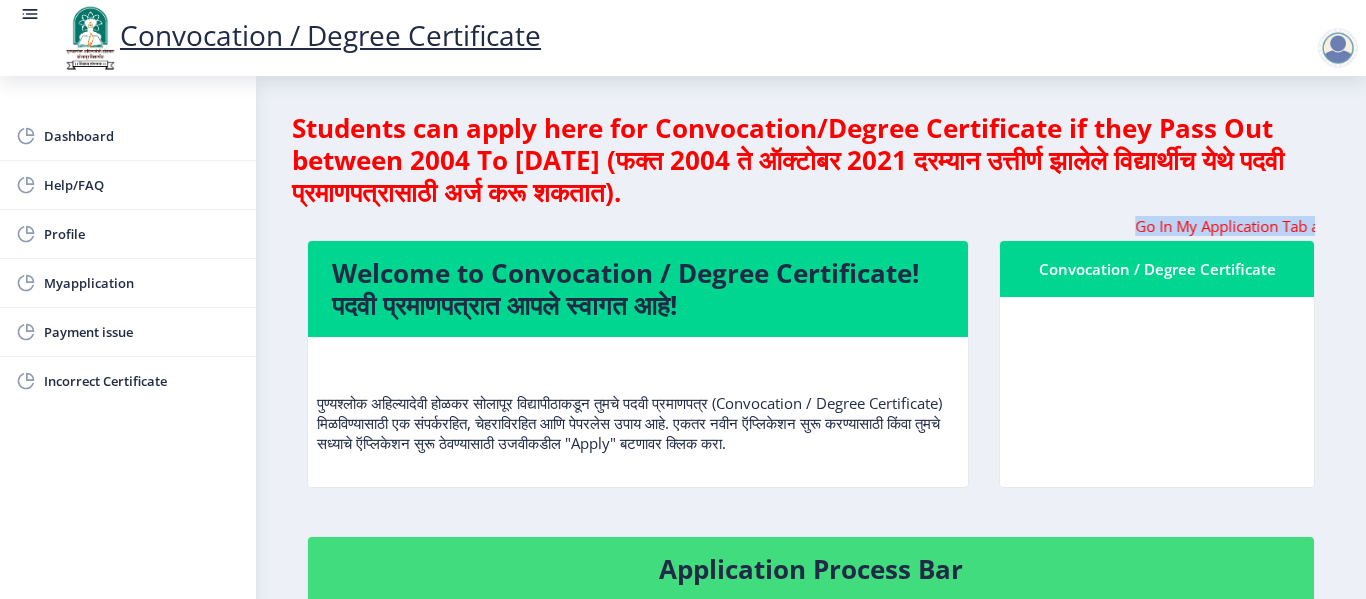 click on "Go In My Application Tab and check the status of Errata" 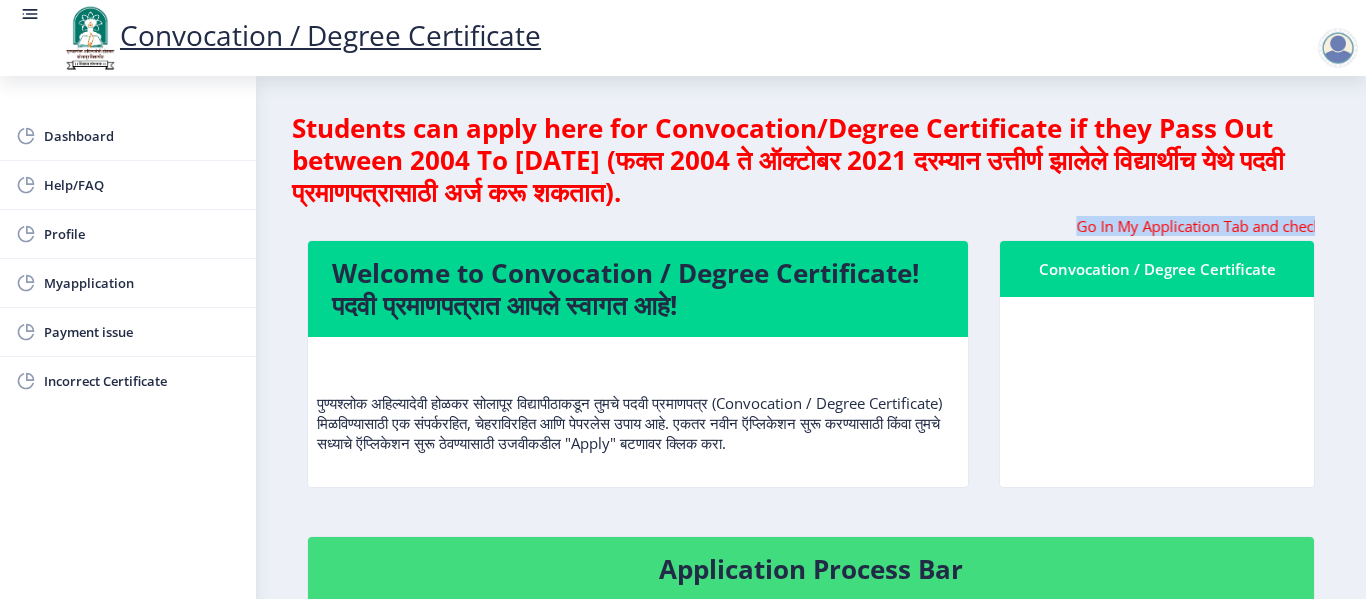 click on "Go In My Application Tab and check the status of Errata" 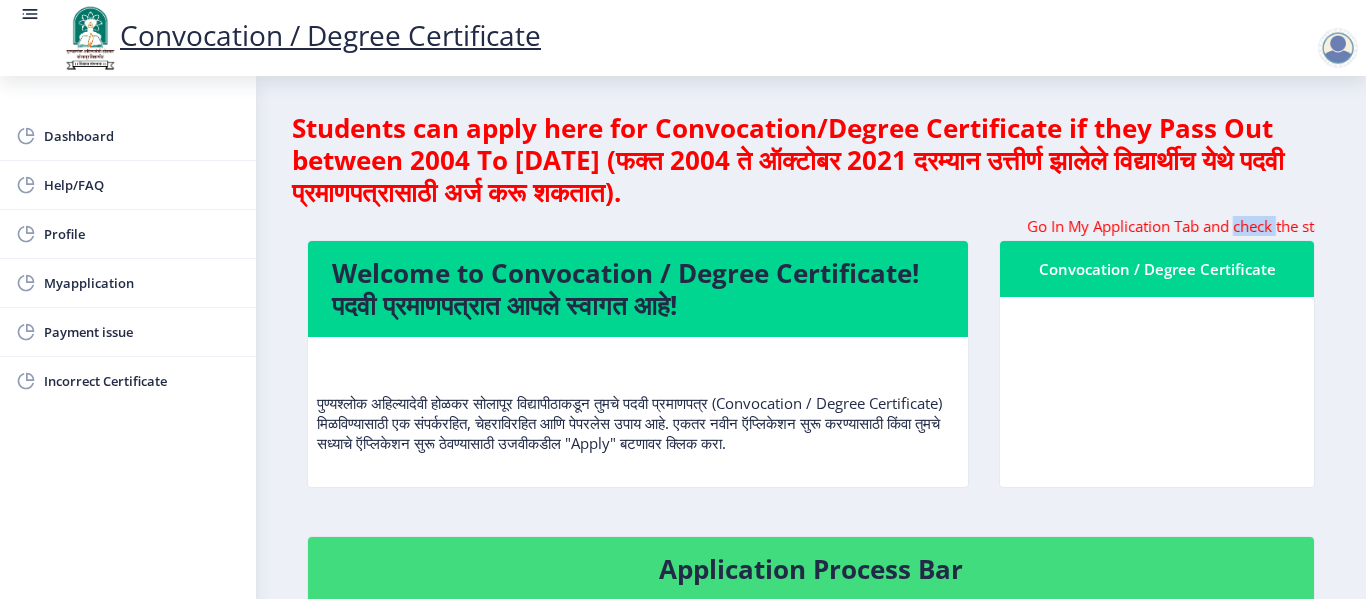 click on "Go In My Application Tab and check the status of Errata" 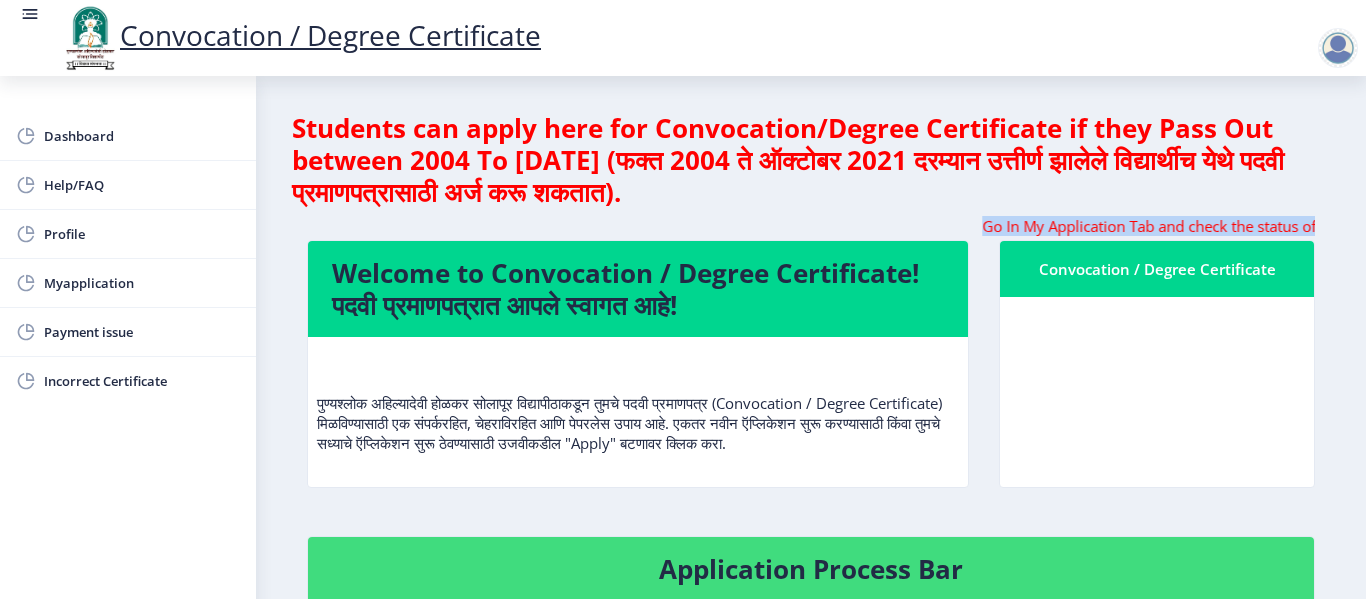 click on "Go In My Application Tab and check the status of Errata" 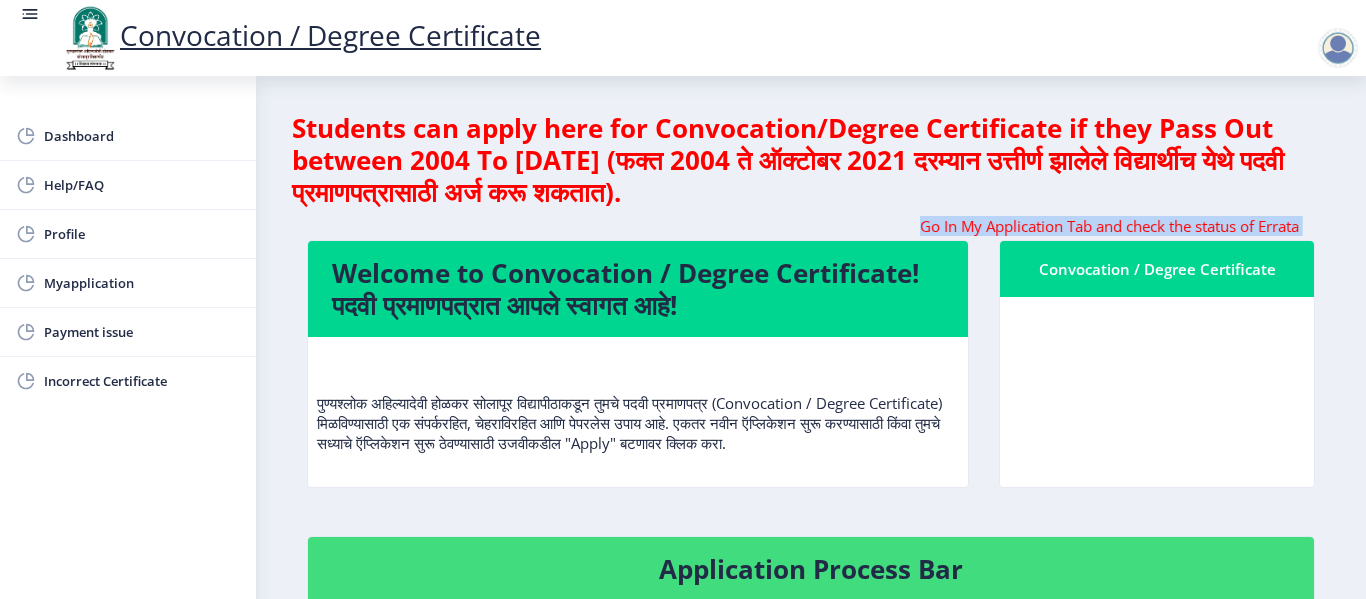 click on "Go In My Application Tab and check the status of Errata" 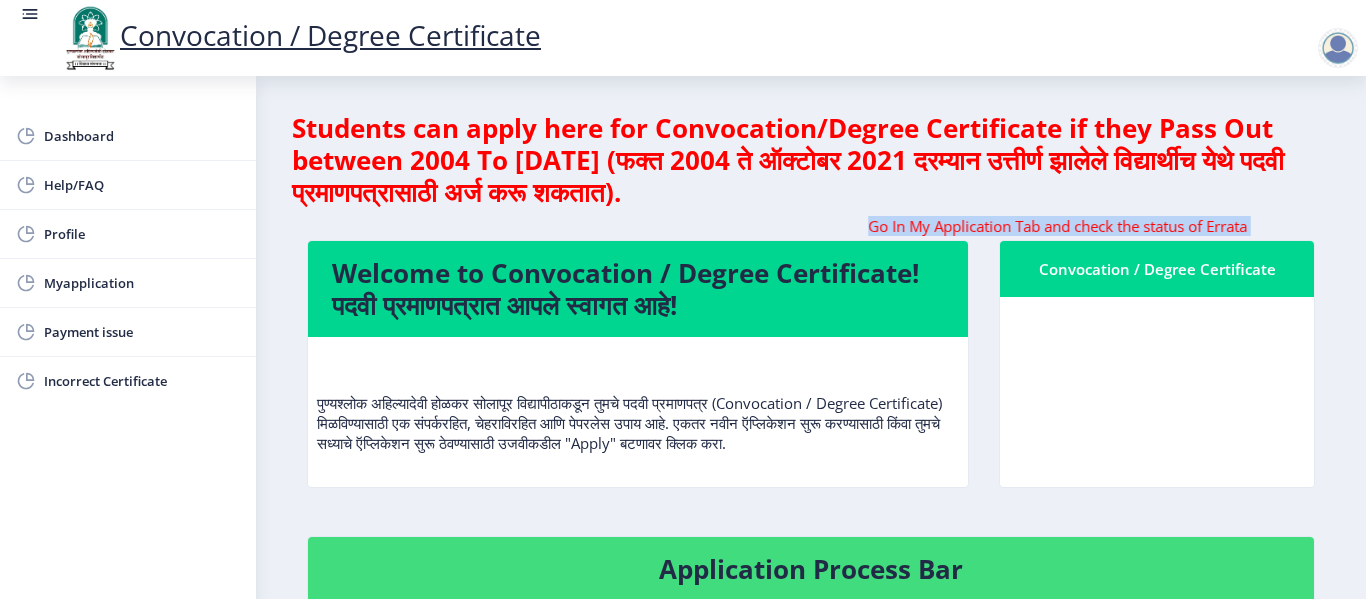 click on "Go In My Application Tab and check the status of Errata" 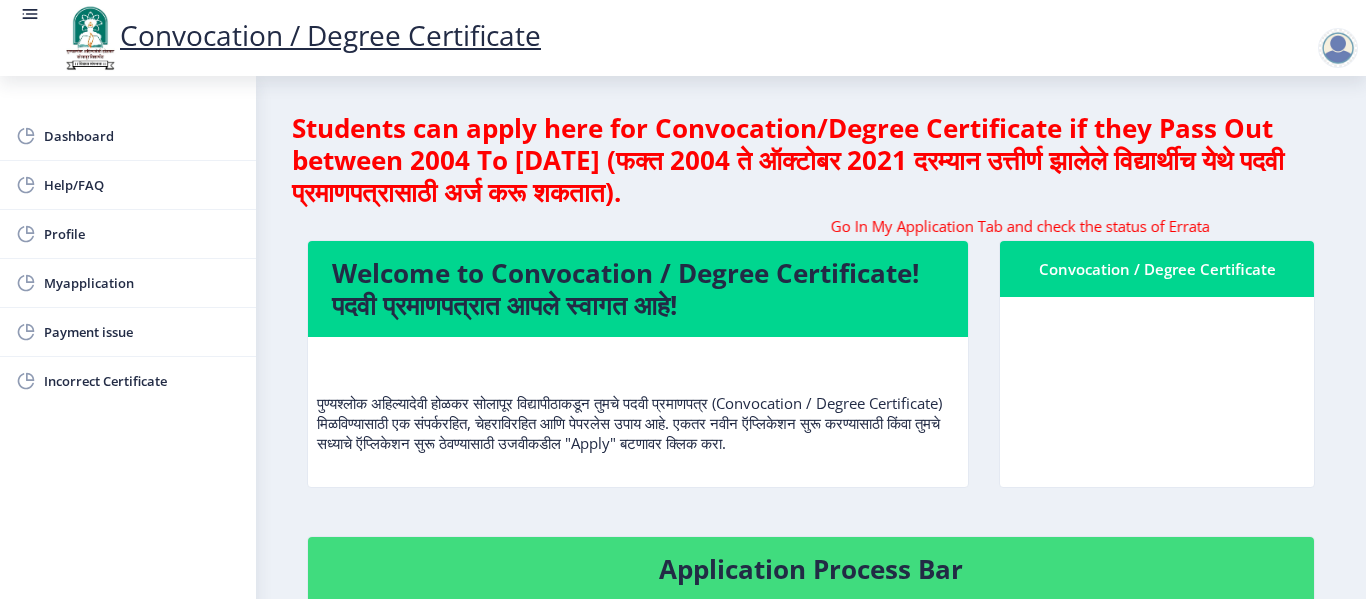click 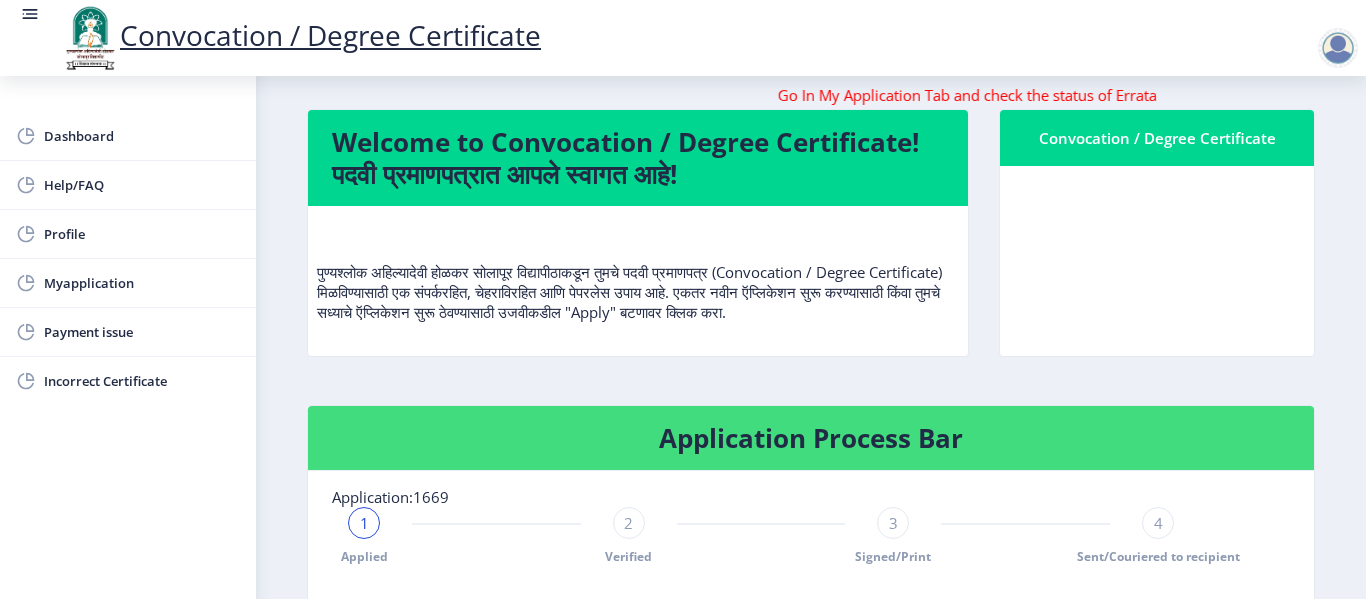 scroll, scrollTop: 0, scrollLeft: 0, axis: both 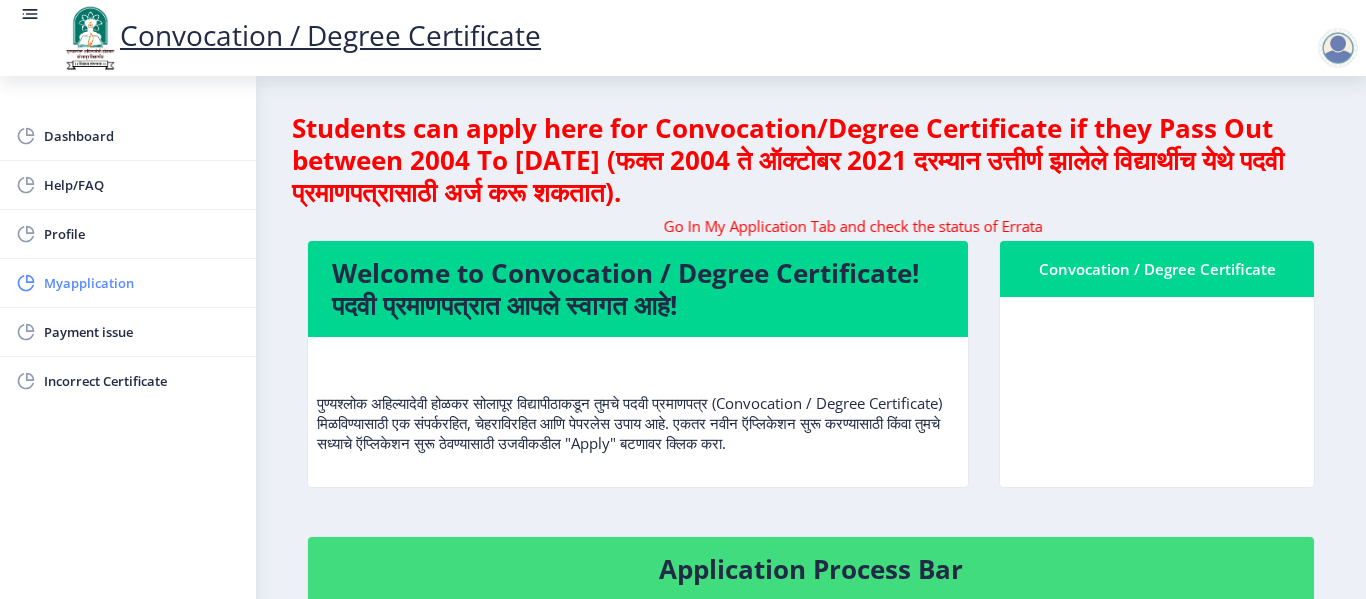 click on "Myapplication" 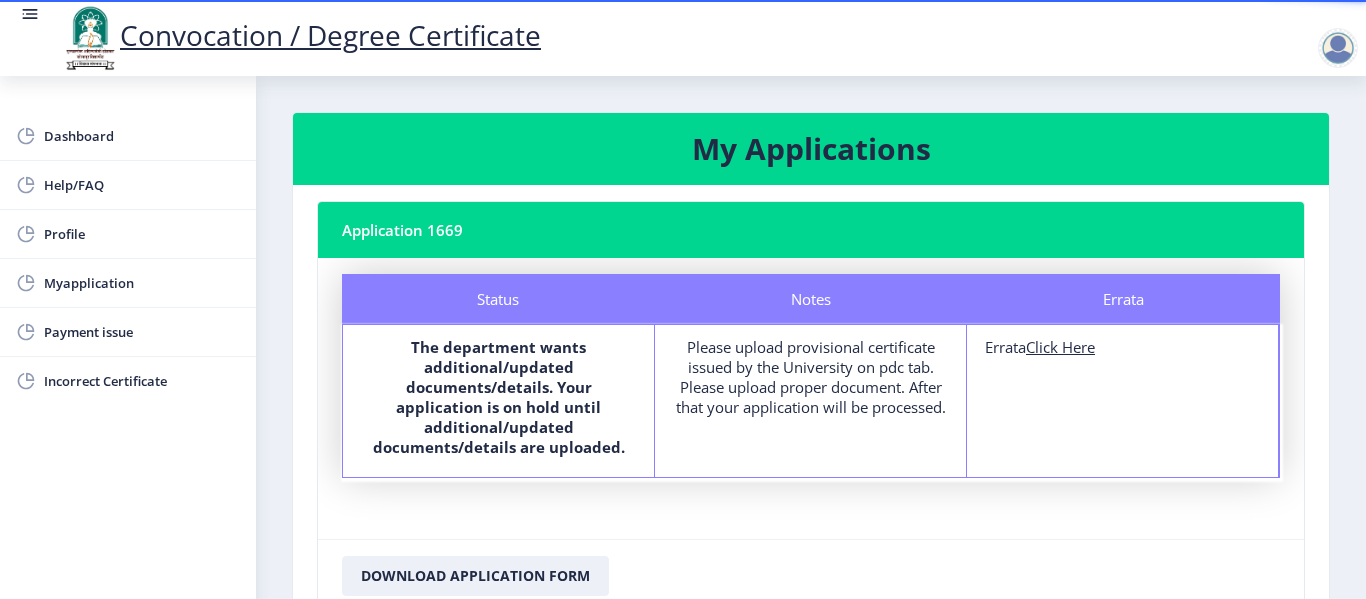 click on "Download Application Form" 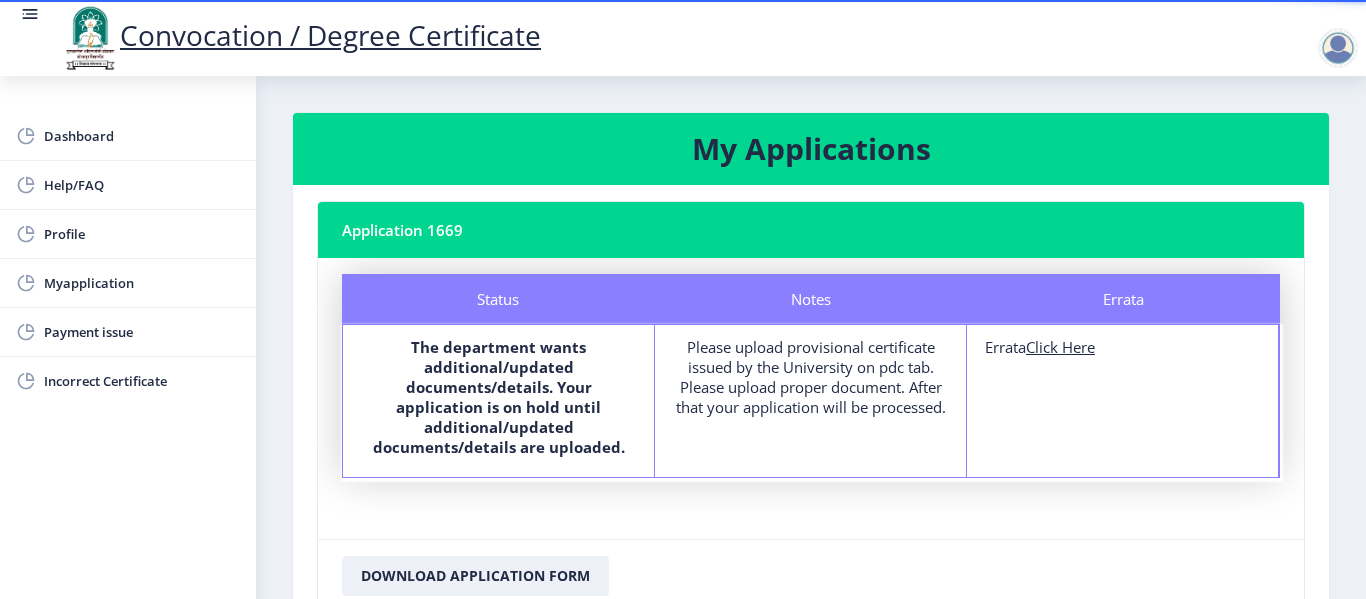 click on "Click Here" 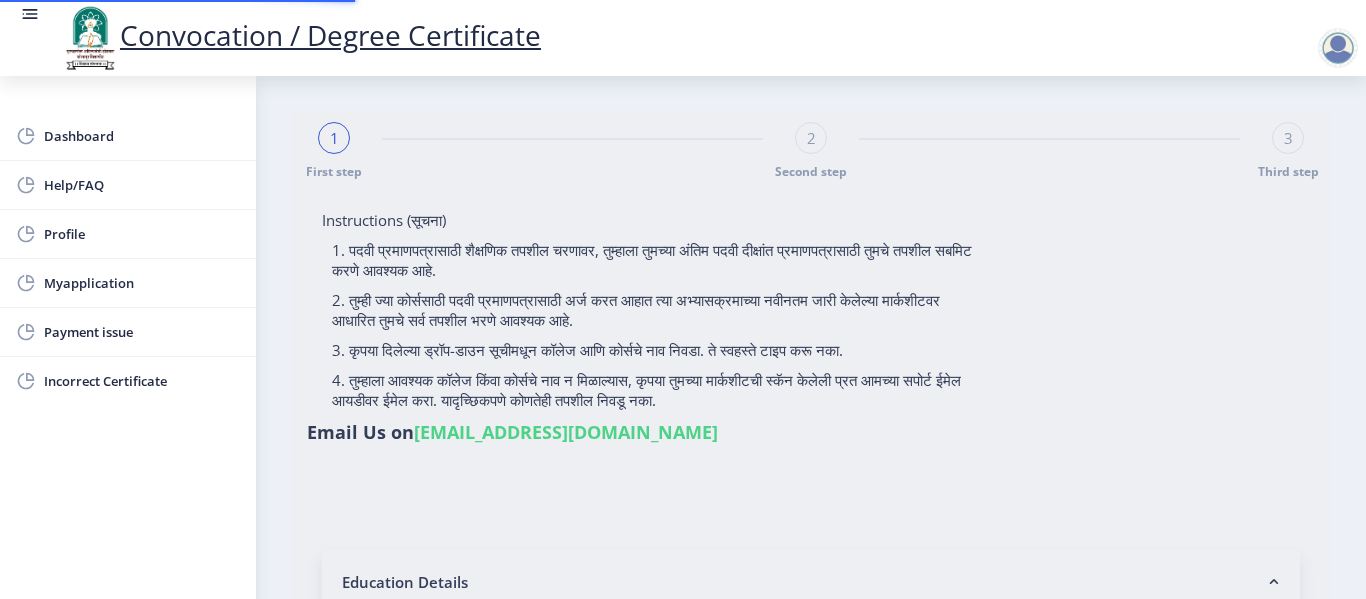type on "Shinde [PERSON_NAME]" 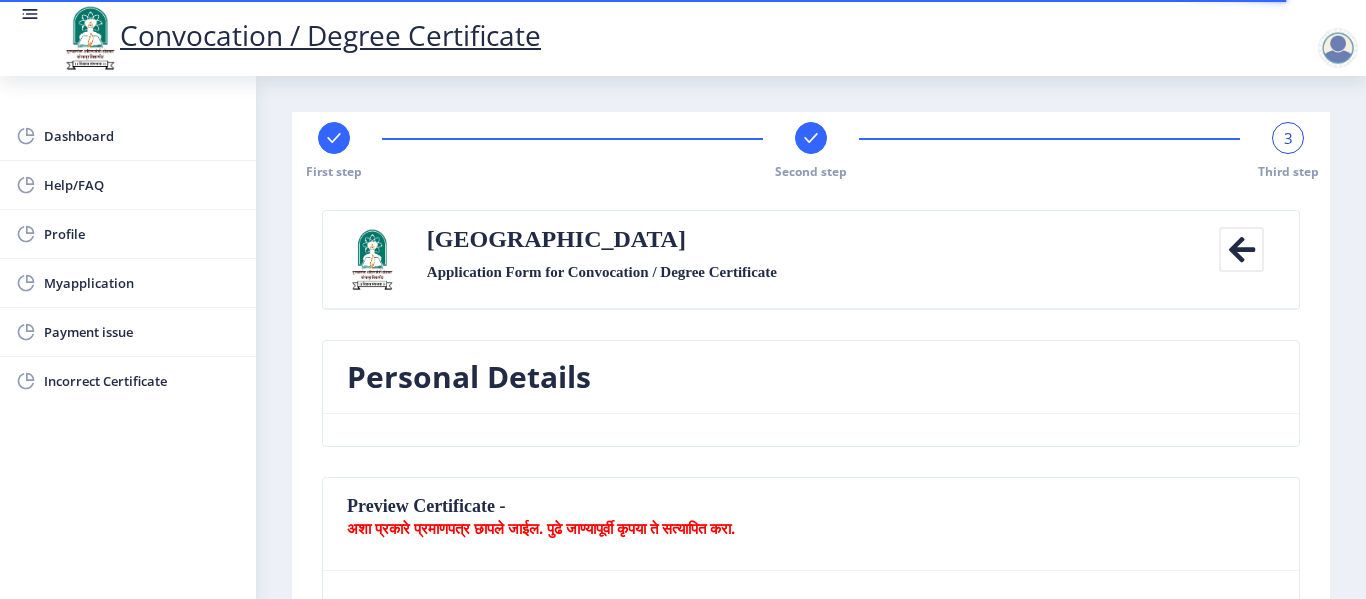 click on "Personal Details" 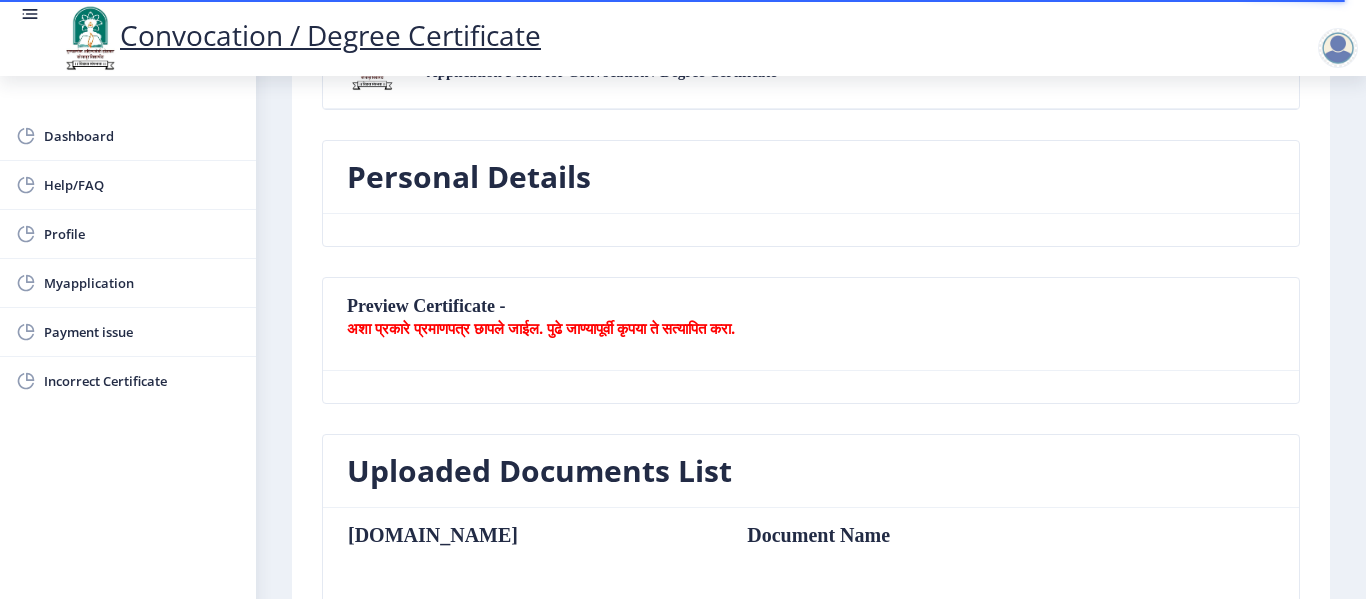 scroll, scrollTop: 240, scrollLeft: 0, axis: vertical 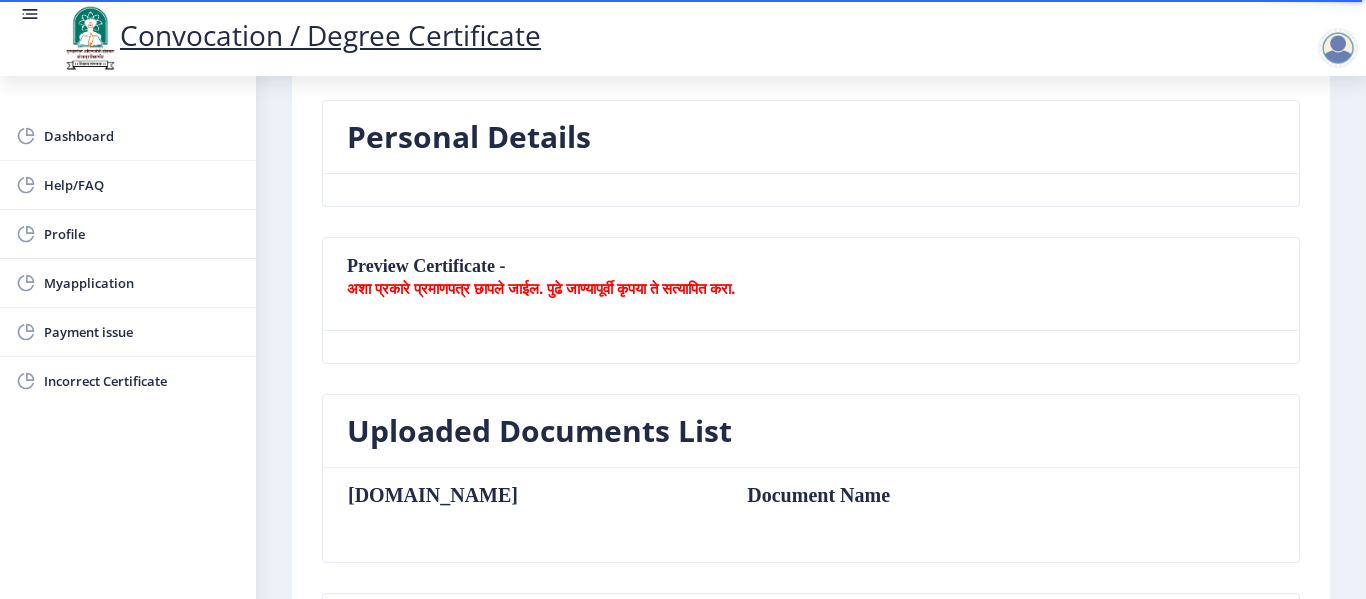 click on "अशा प्रकारे प्रमाणपत्र छापले जाईल. पुढे जाण्यापूर्वी कृपया ते सत्यापित करा." 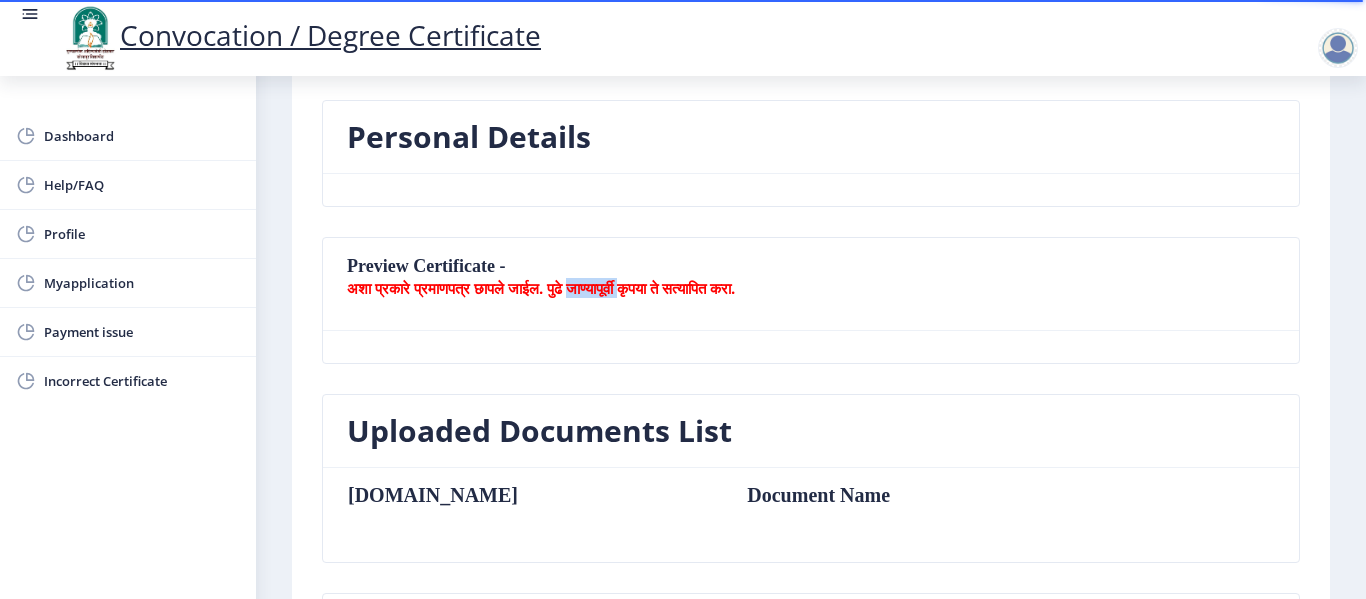 click on "अशा प्रकारे प्रमाणपत्र छापले जाईल. पुढे जाण्यापूर्वी कृपया ते सत्यापित करा." 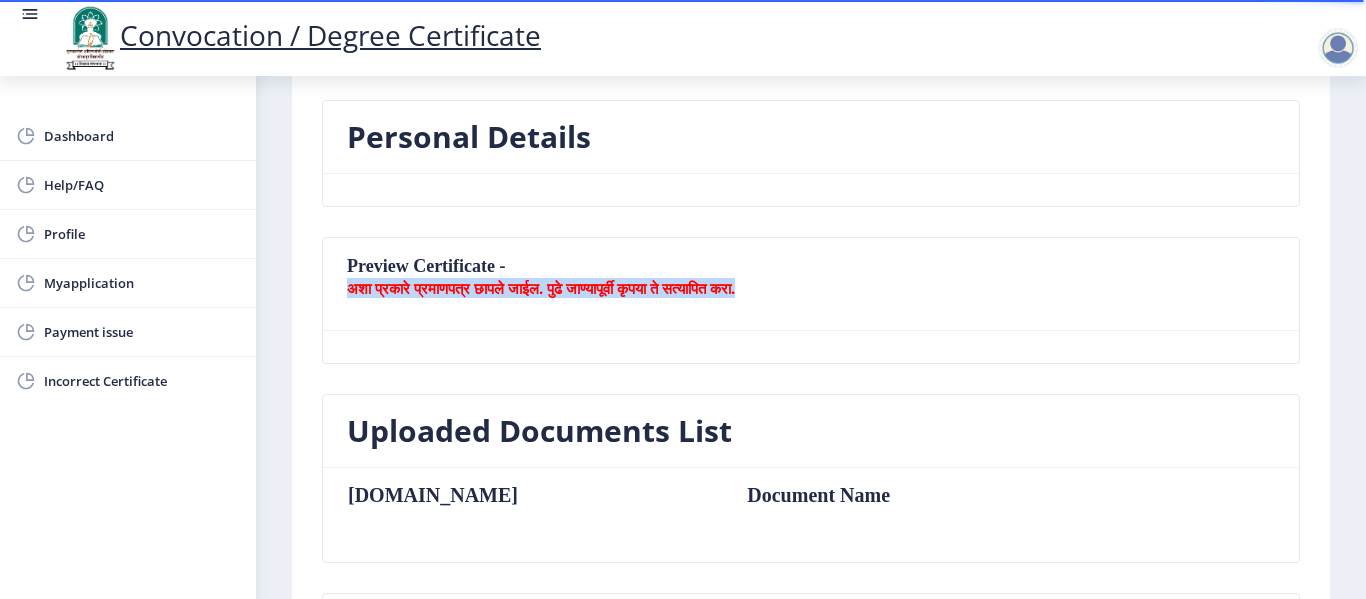 click on "अशा प्रकारे प्रमाणपत्र छापले जाईल. पुढे जाण्यापूर्वी कृपया ते सत्यापित करा." 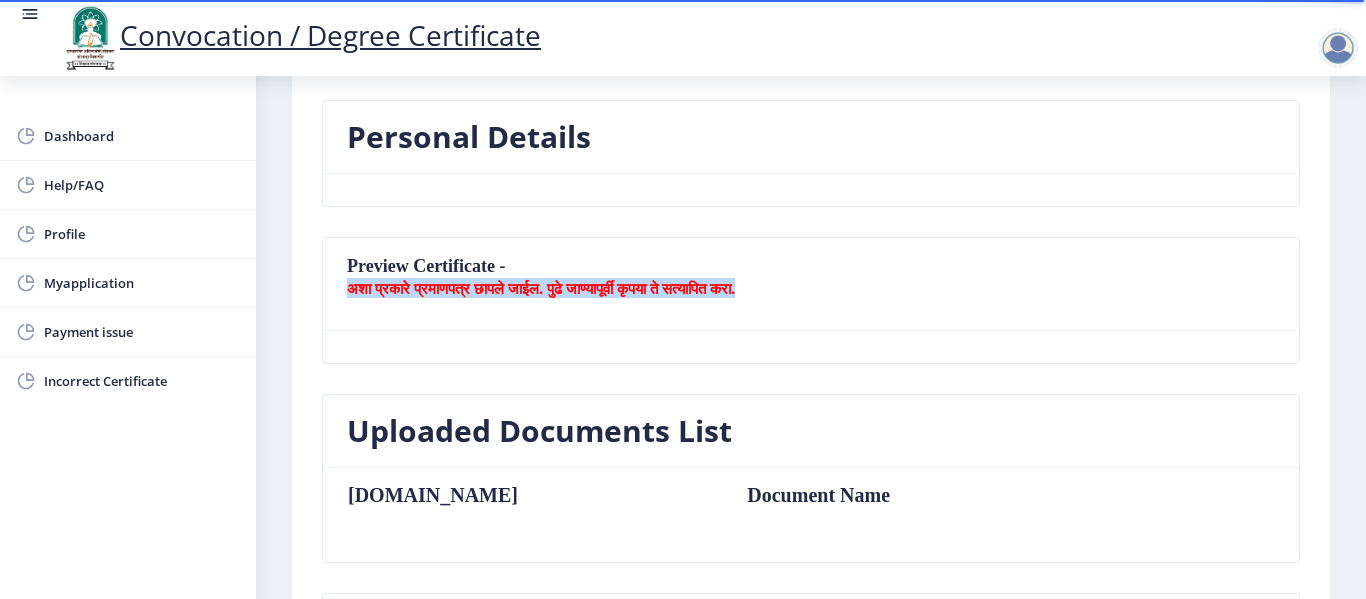 click on "अशा प्रकारे प्रमाणपत्र छापले जाईल. पुढे जाण्यापूर्वी कृपया ते सत्यापित करा." 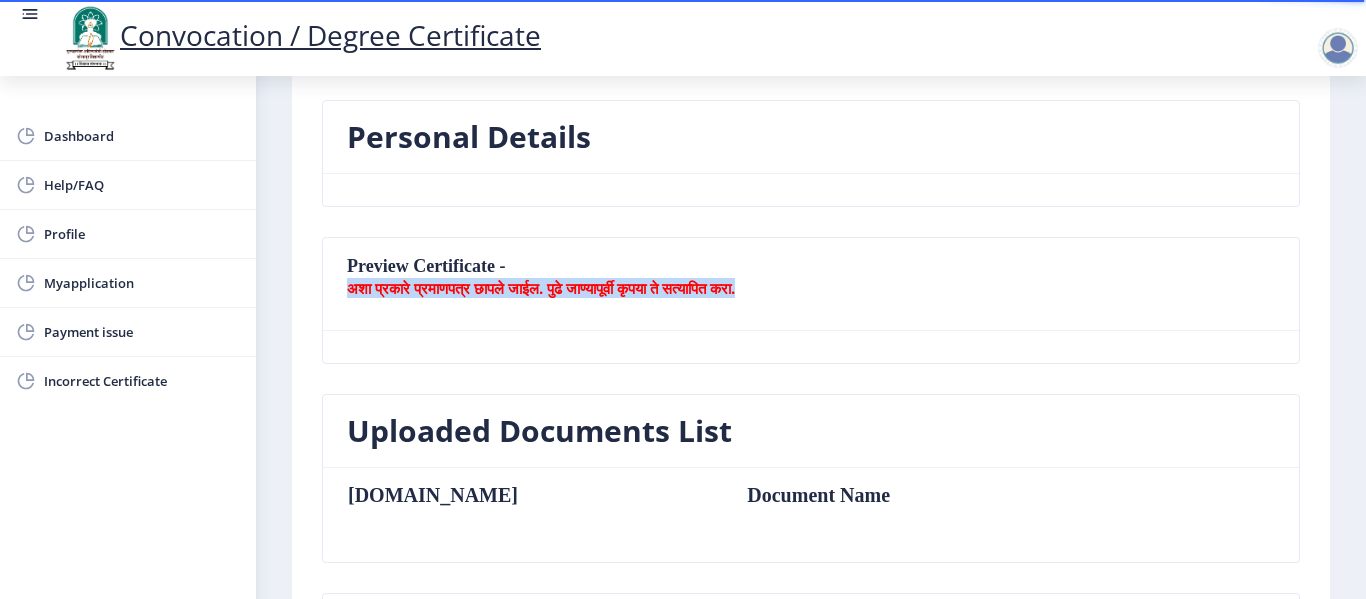 click on "अशा प्रकारे प्रमाणपत्र छापले जाईल. पुढे जाण्यापूर्वी कृपया ते सत्यापित करा." 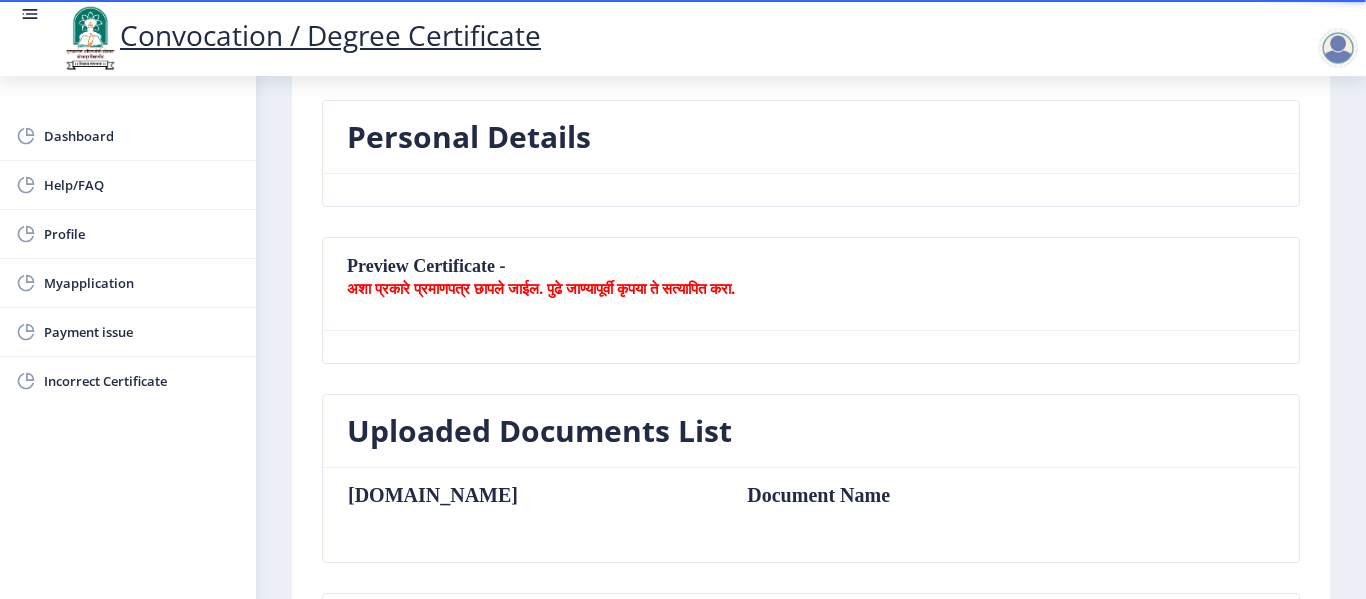 click on "Preview Certificate -  अशा प्रकारे प्रमाणपत्र छापले जाईल. पुढे जाण्यापूर्वी कृपया ते सत्यापित करा." 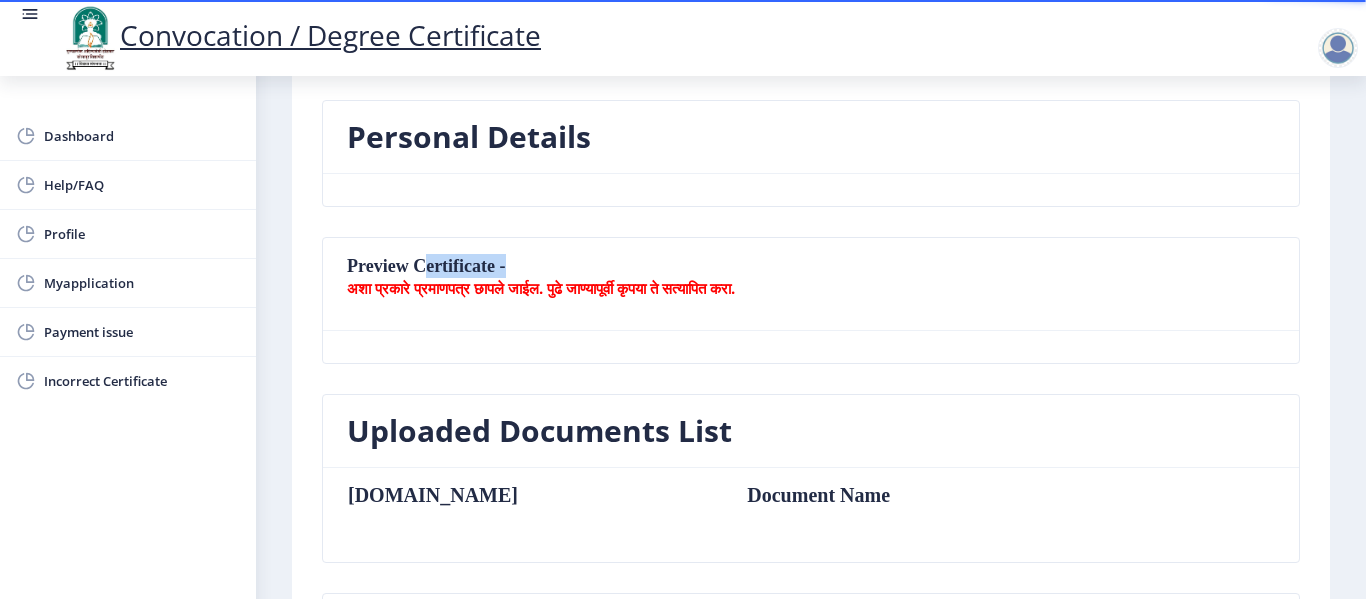 click on "Preview Certificate -  अशा प्रकारे प्रमाणपत्र छापले जाईल. पुढे जाण्यापूर्वी कृपया ते सत्यापित करा." 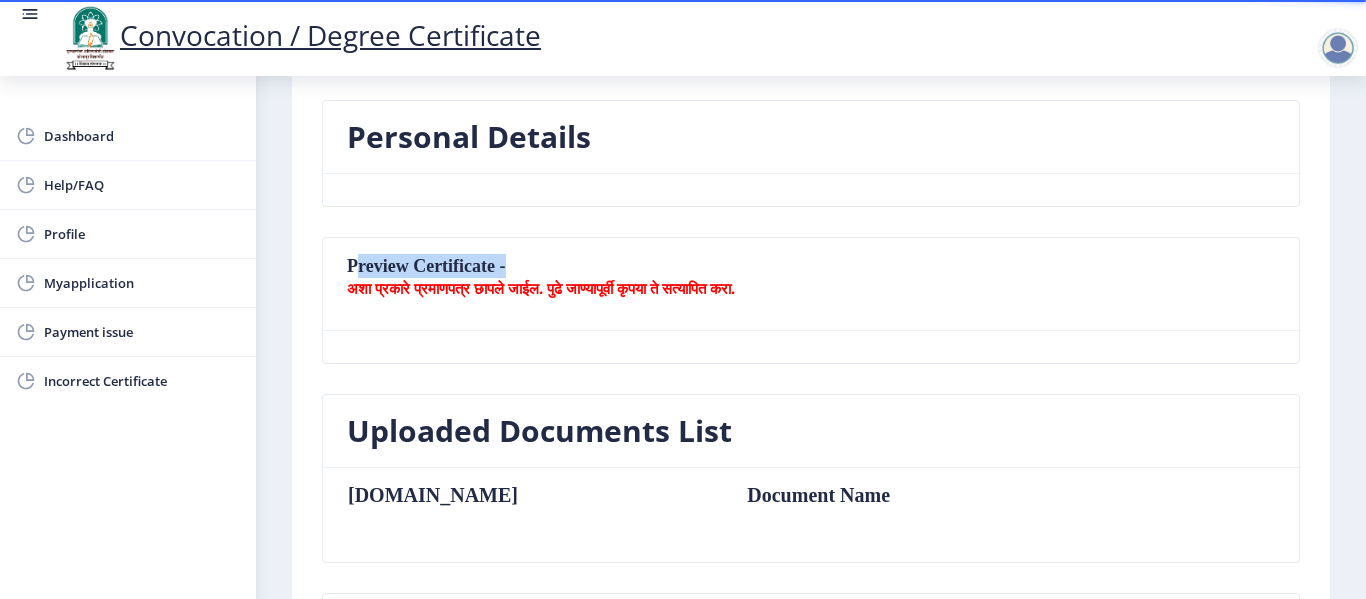 click on "Preview Certificate -  अशा प्रकारे प्रमाणपत्र छापले जाईल. पुढे जाण्यापूर्वी कृपया ते सत्यापित करा." 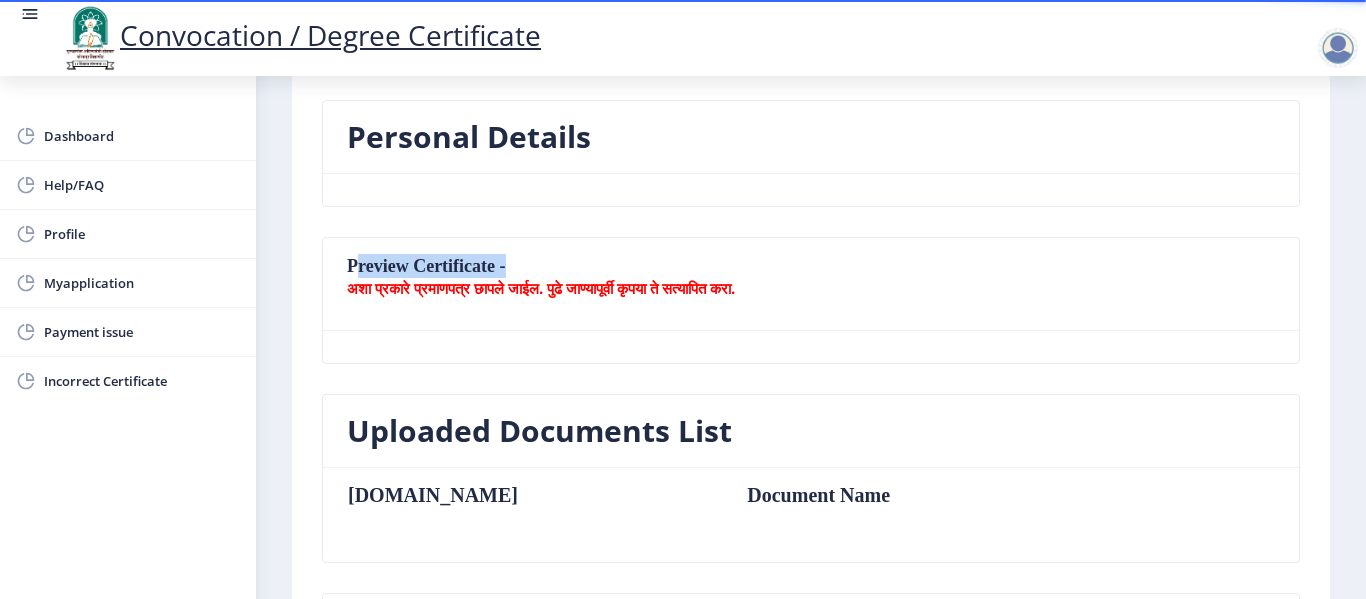 click on "Preview Certificate -  अशा प्रकारे प्रमाणपत्र छापले जाईल. पुढे जाण्यापूर्वी कृपया ते सत्यापित करा." 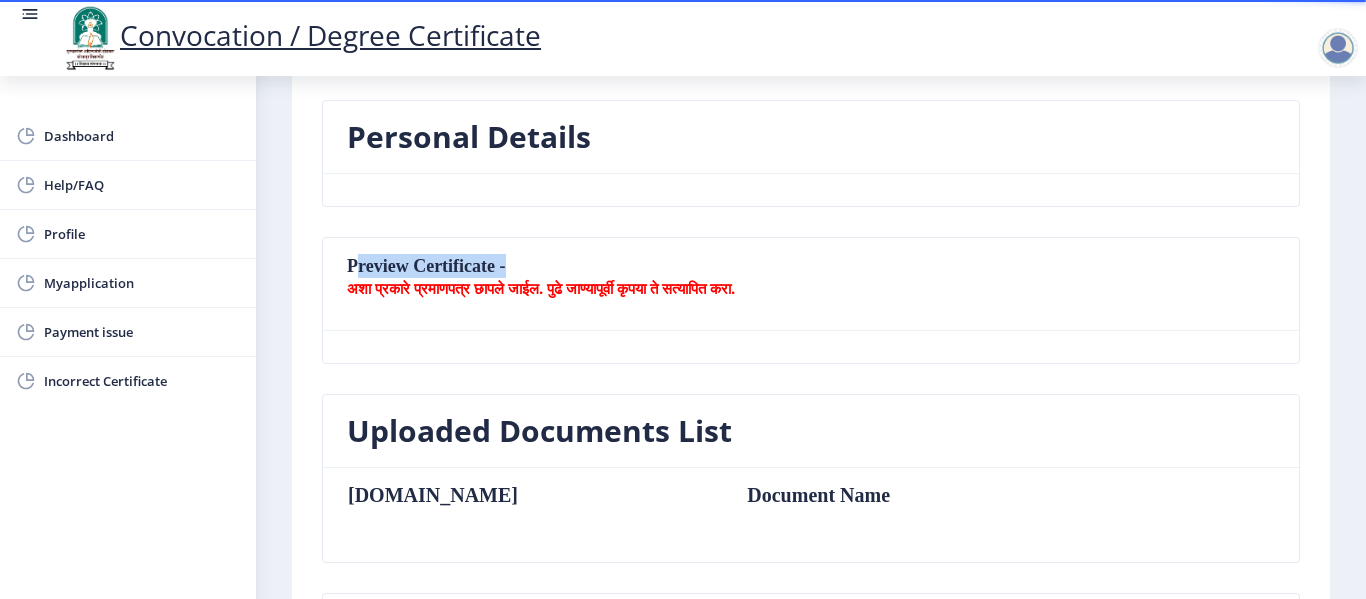 click on "Preview Certificate -  अशा प्रकारे प्रमाणपत्र छापले जाईल. पुढे जाण्यापूर्वी कृपया ते सत्यापित करा." 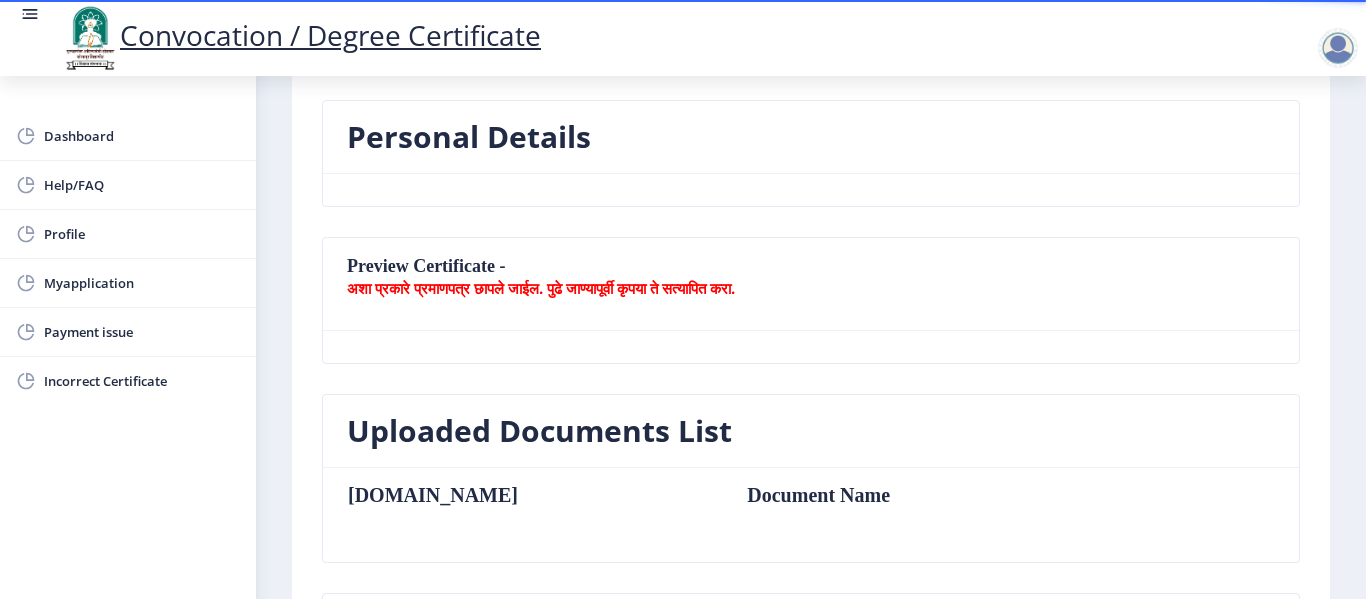 click on "Preview Certificate -  अशा प्रकारे प्रमाणपत्र छापले जाईल. पुढे जाण्यापूर्वी कृपया ते सत्यापित करा." 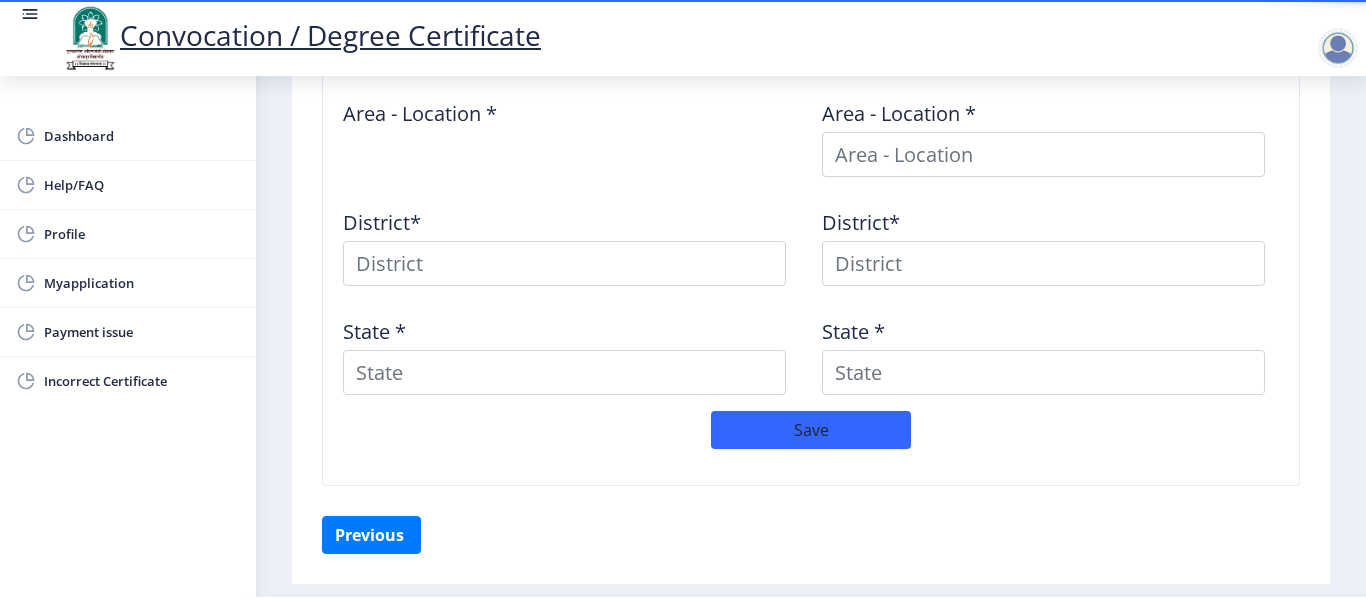 scroll, scrollTop: 1006, scrollLeft: 0, axis: vertical 